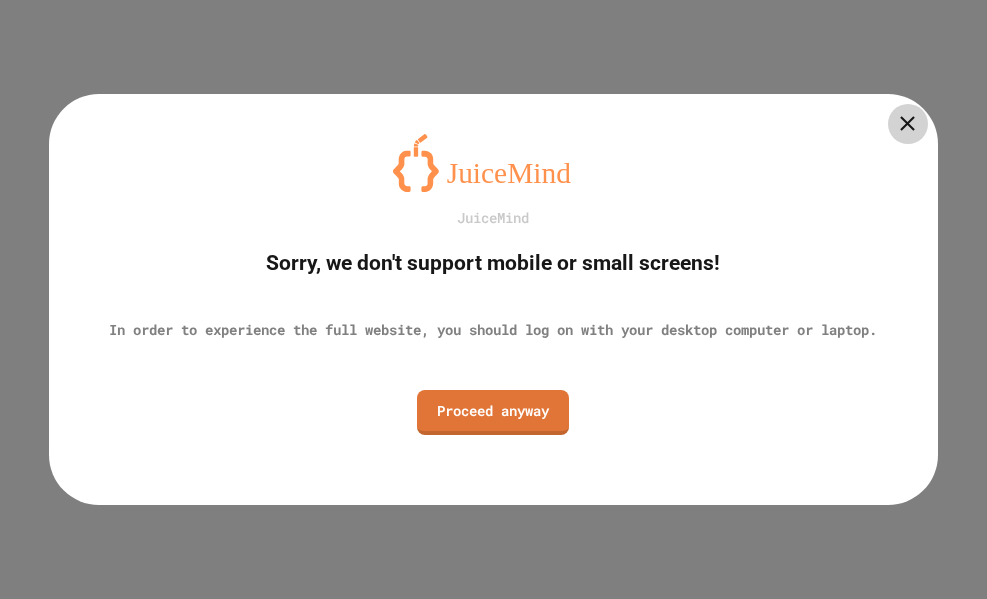 scroll, scrollTop: 0, scrollLeft: 0, axis: both 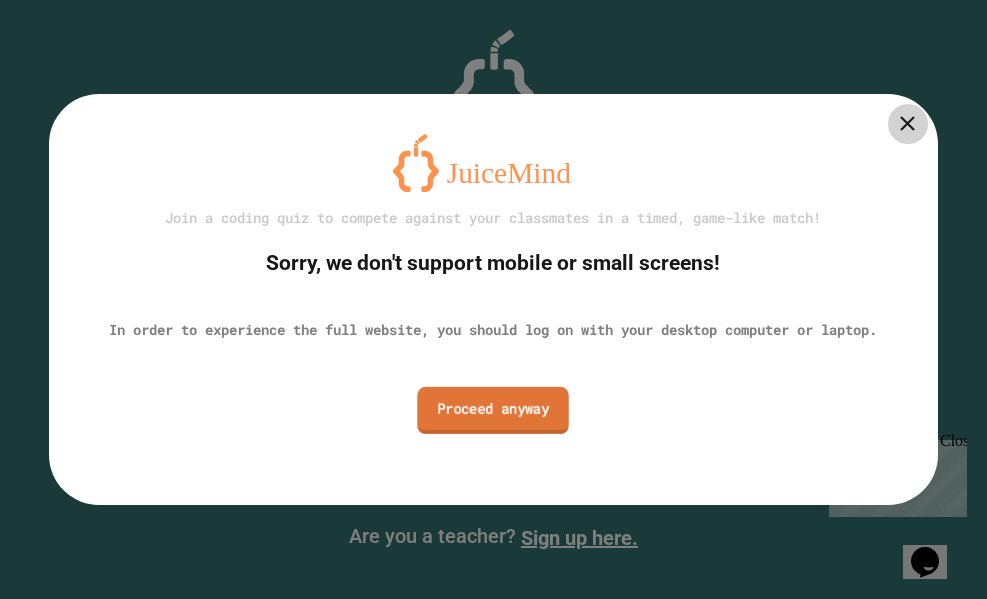 click on "Proceed anyway" at bounding box center [493, 410] 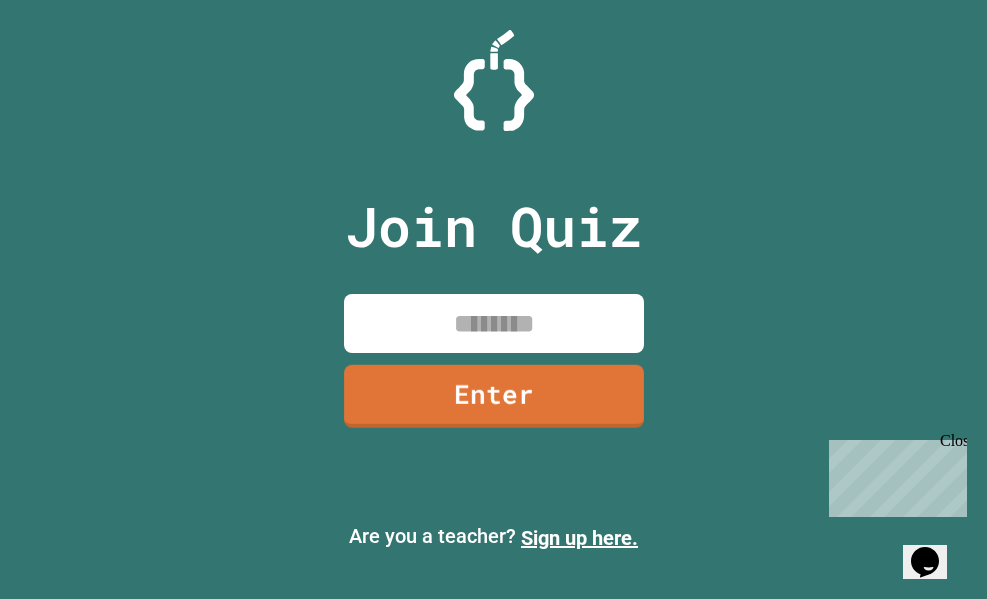 click at bounding box center [494, 323] 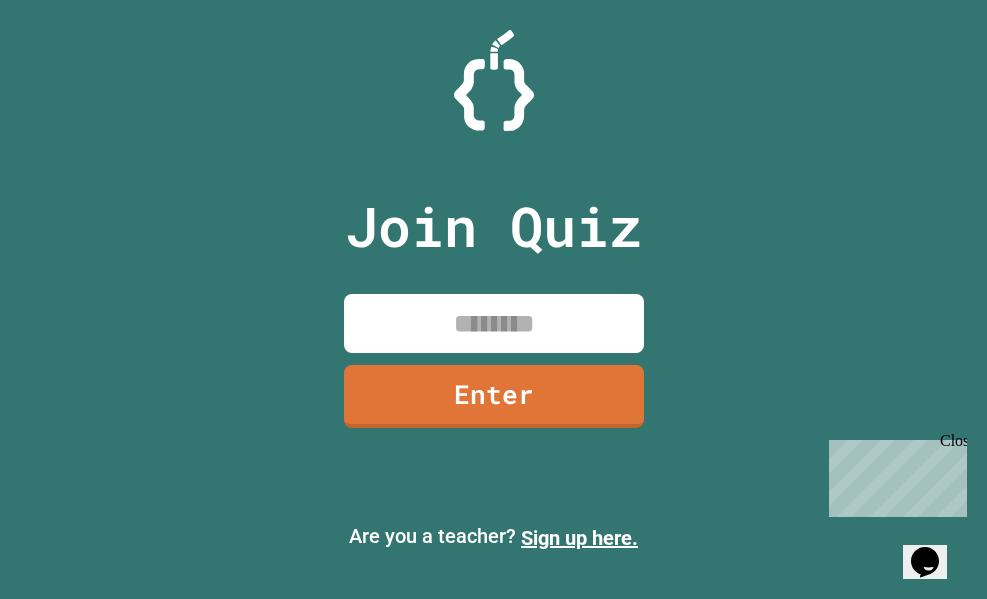 click on "Join Quiz Enter Are you a teacher?   Sign up here." at bounding box center (493, 299) 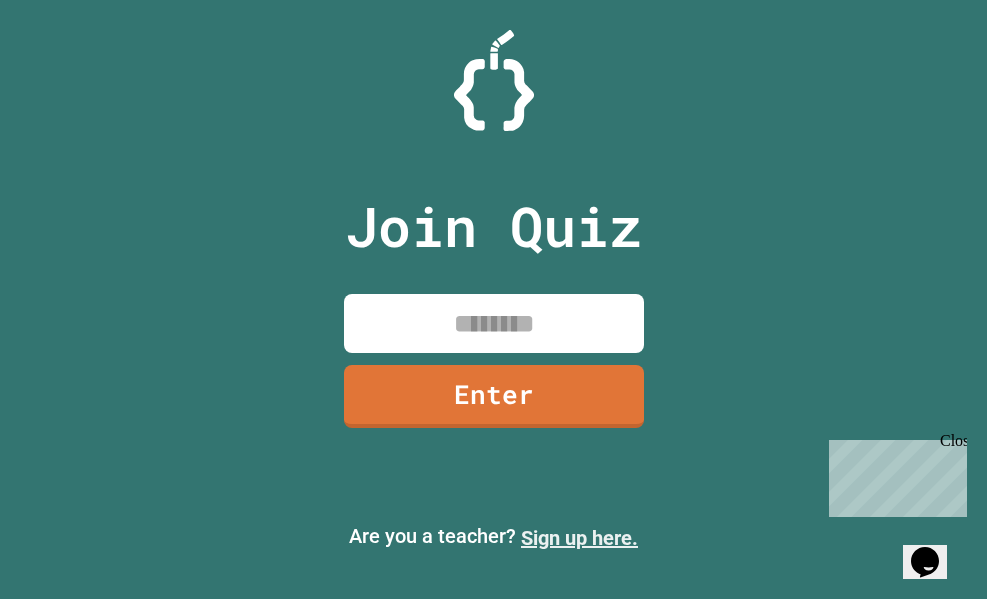 click on "Sign up here." at bounding box center [579, 538] 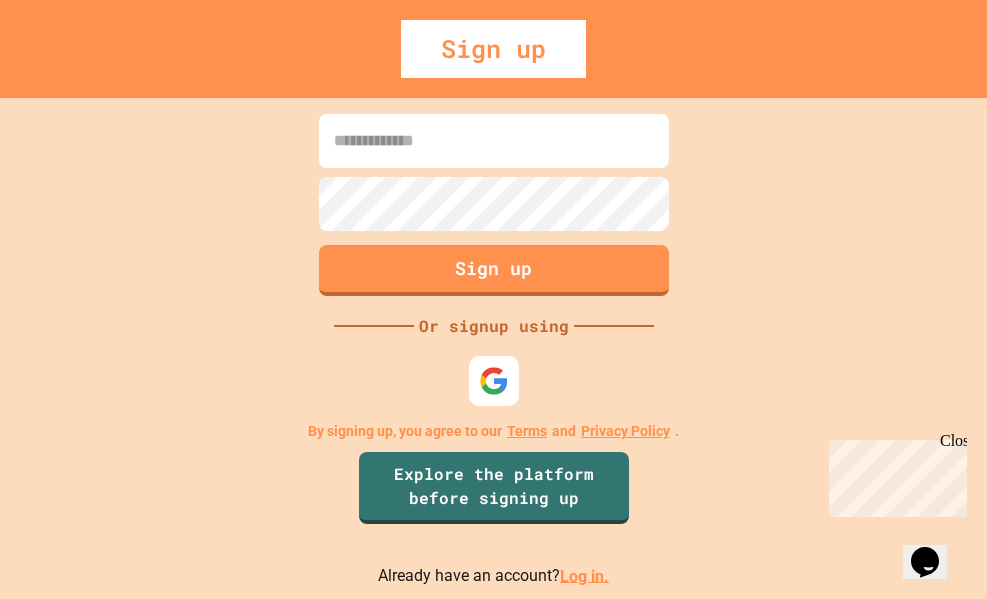 click at bounding box center [494, 141] 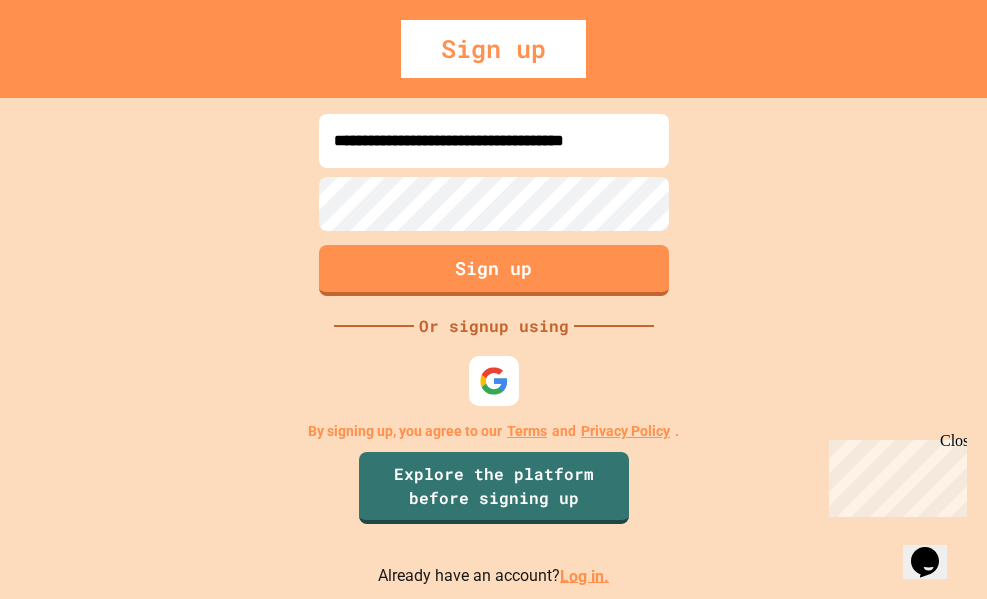 scroll, scrollTop: 0, scrollLeft: 45, axis: horizontal 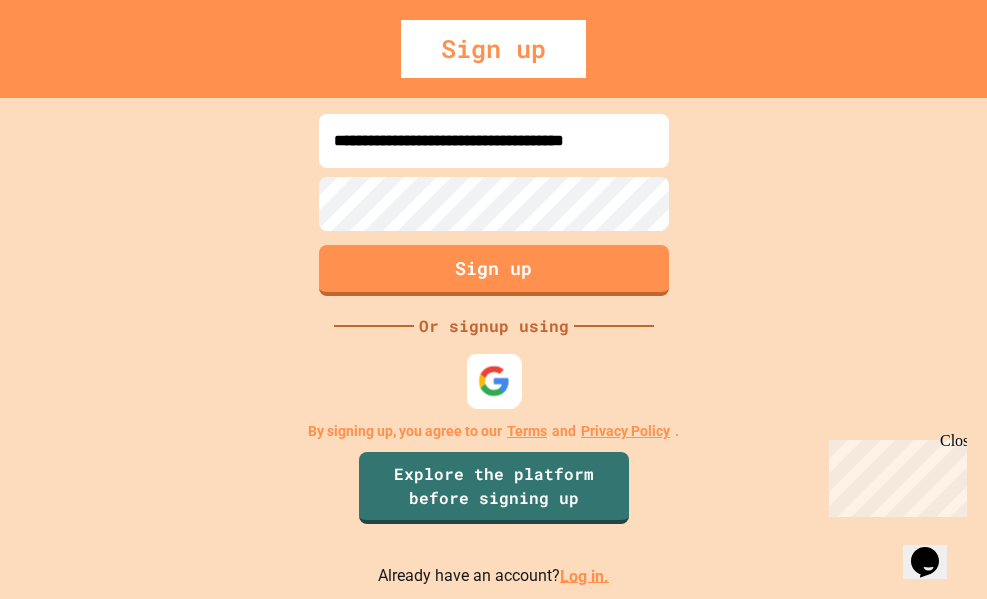 click at bounding box center (493, 380) 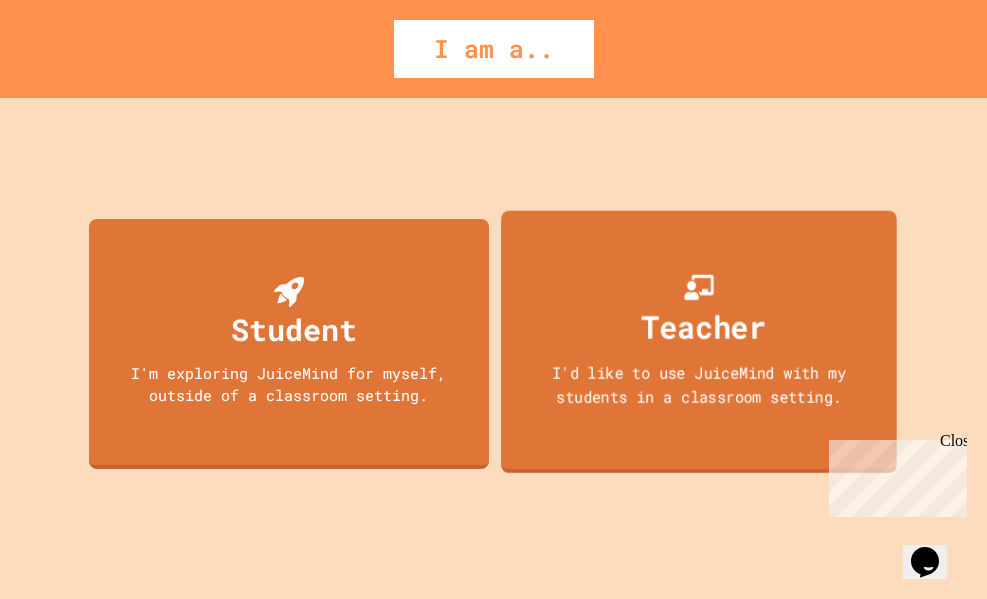 click on "Teacher" at bounding box center (703, 326) 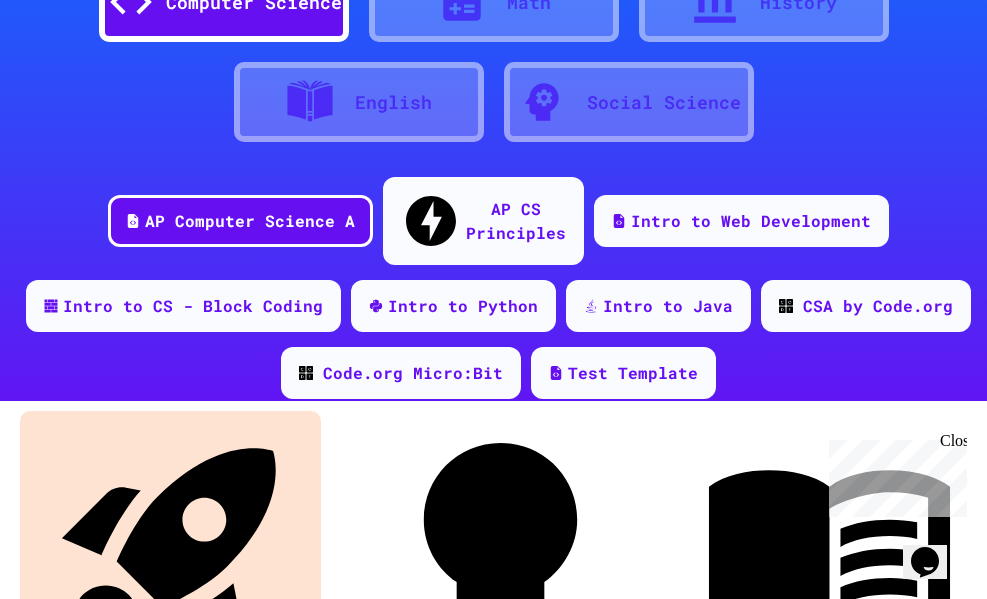 scroll, scrollTop: 0, scrollLeft: 0, axis: both 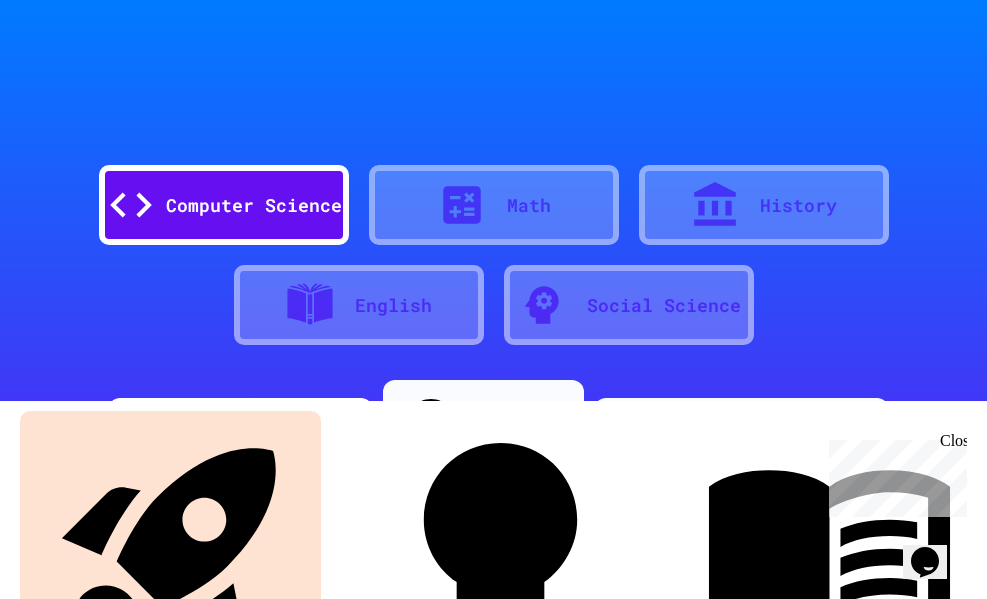 click at bounding box center (493, 30) 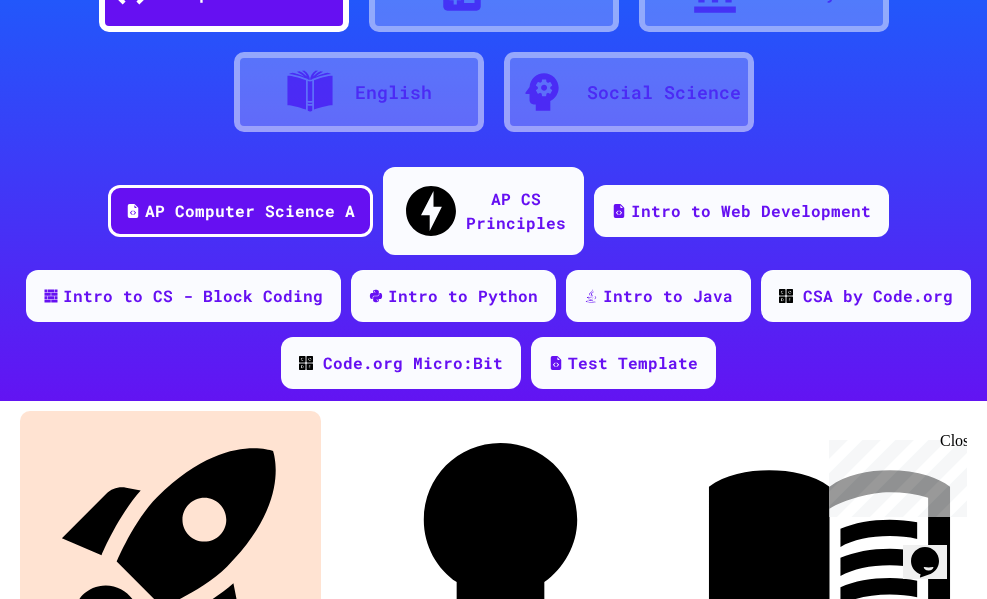 scroll, scrollTop: 0, scrollLeft: 0, axis: both 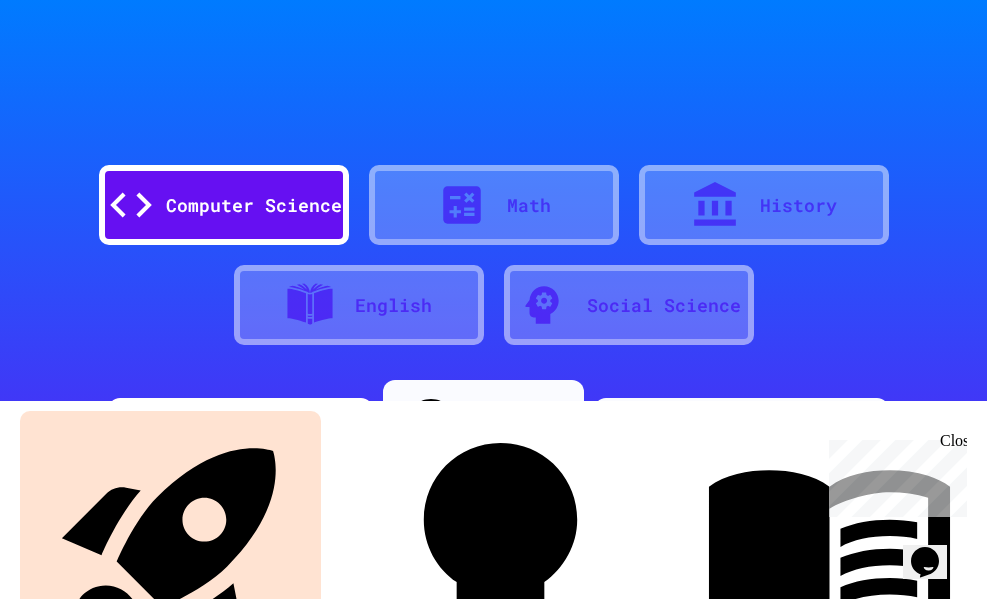 click on "Computer Science" at bounding box center [254, 205] 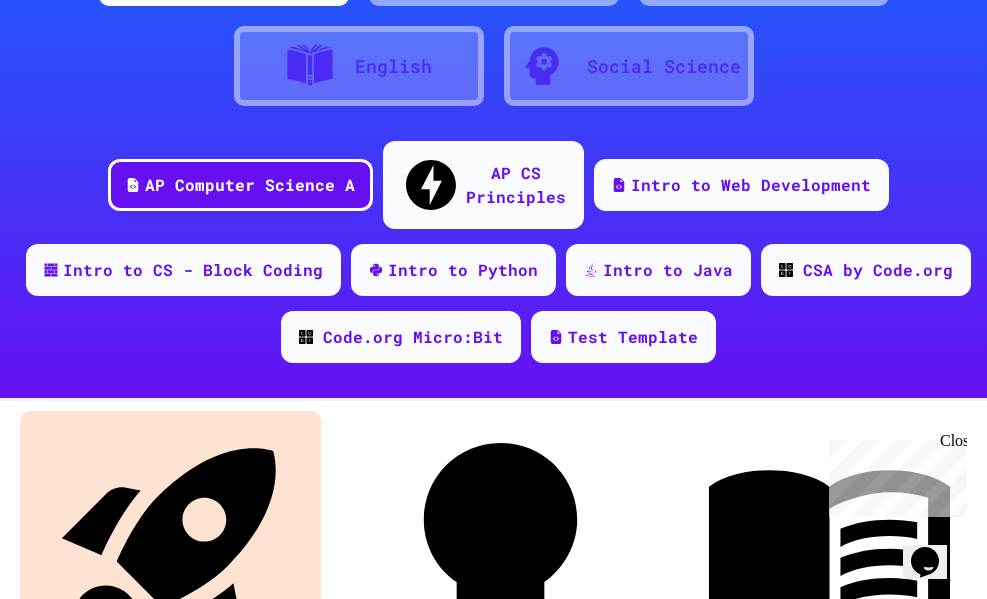 scroll, scrollTop: 333, scrollLeft: 0, axis: vertical 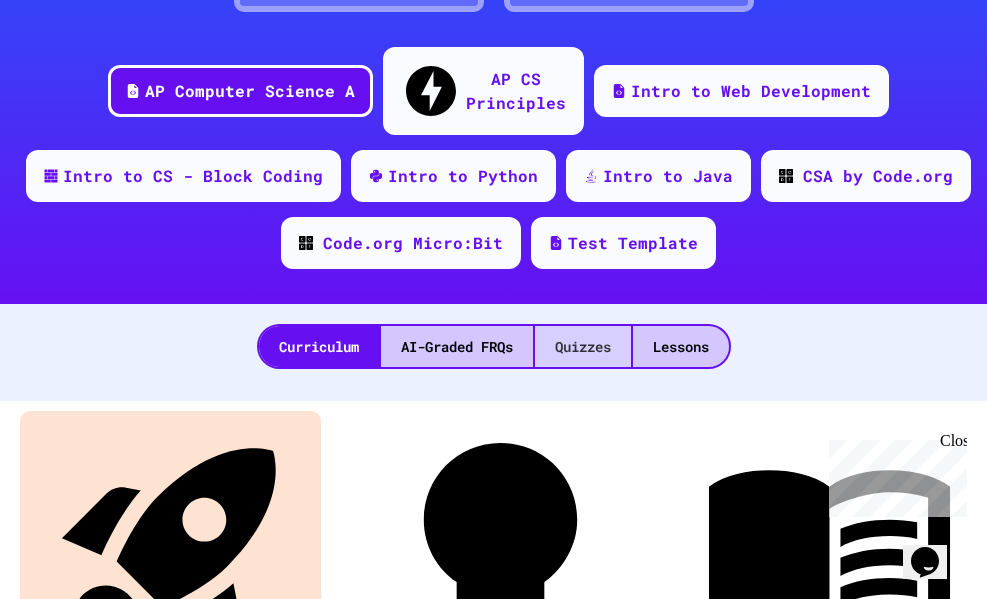 click on "Quizzes" at bounding box center (583, 346) 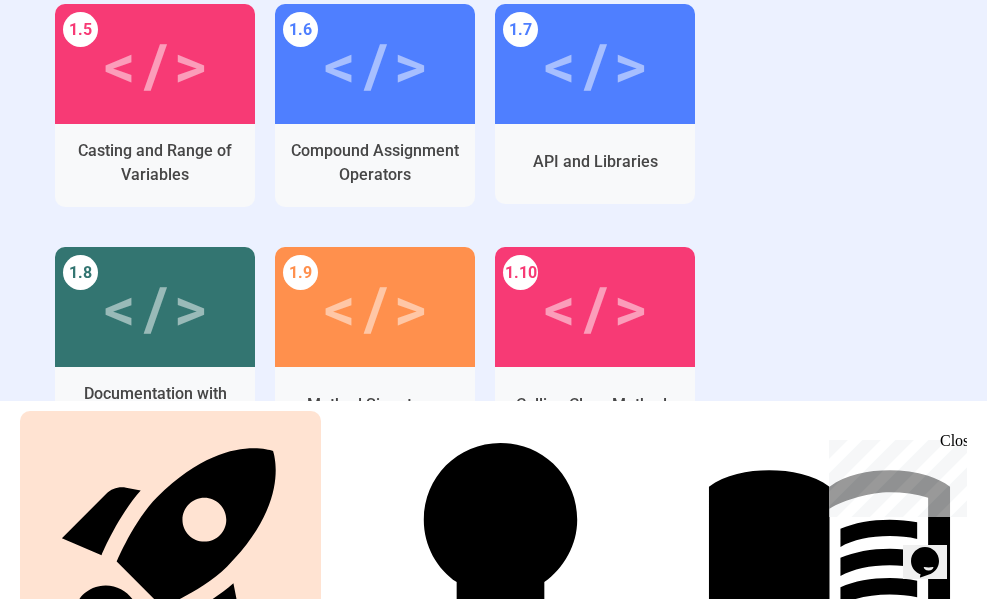 scroll, scrollTop: 0, scrollLeft: 0, axis: both 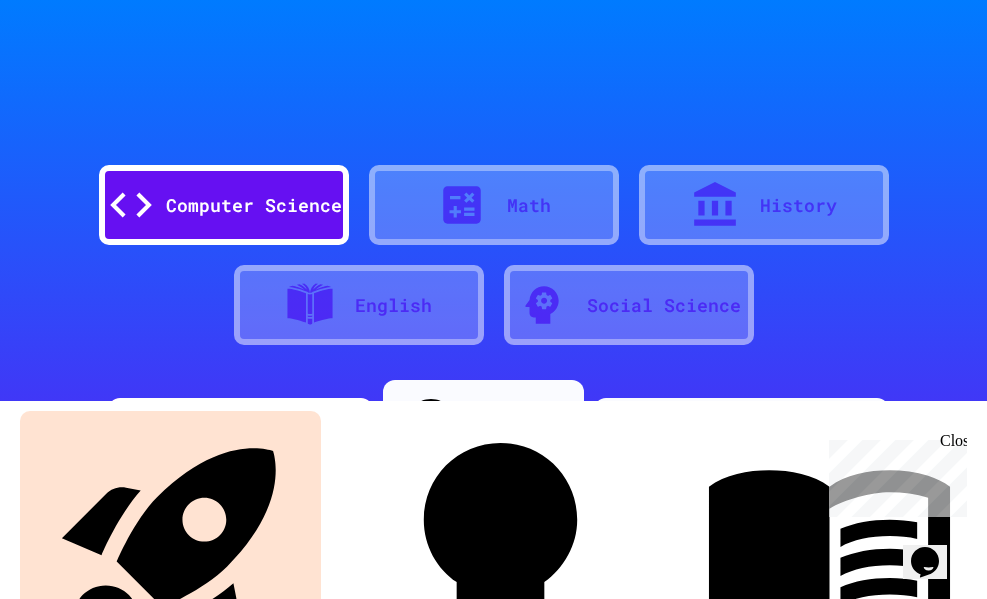 click 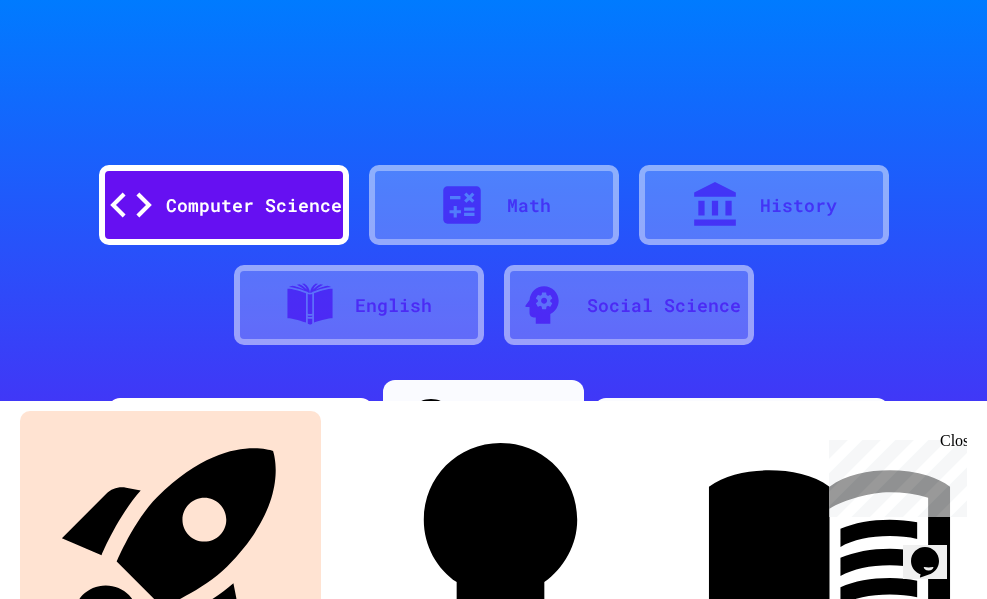 click on "Logout" at bounding box center (503, 1760) 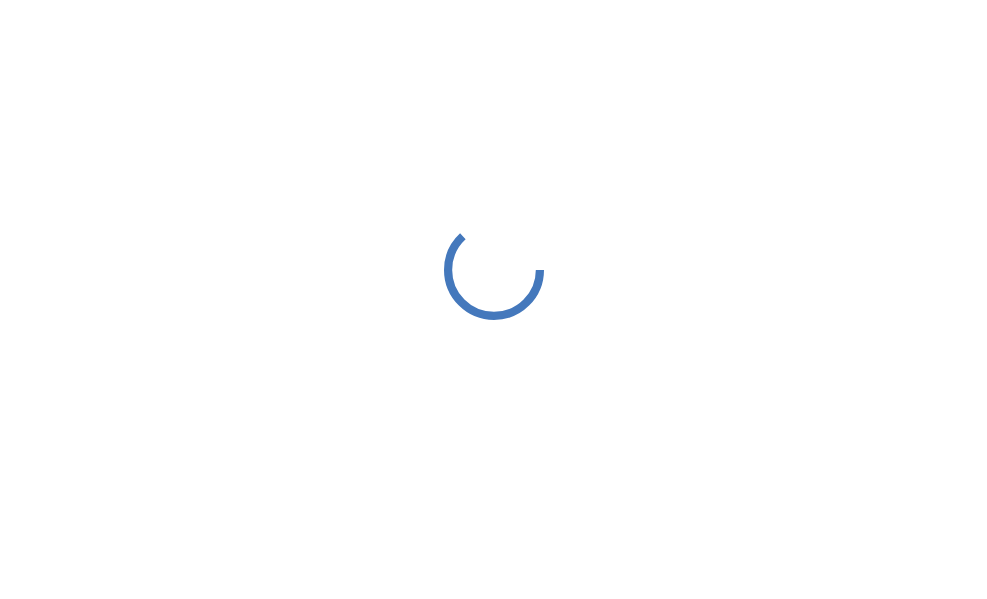 scroll, scrollTop: 0, scrollLeft: 0, axis: both 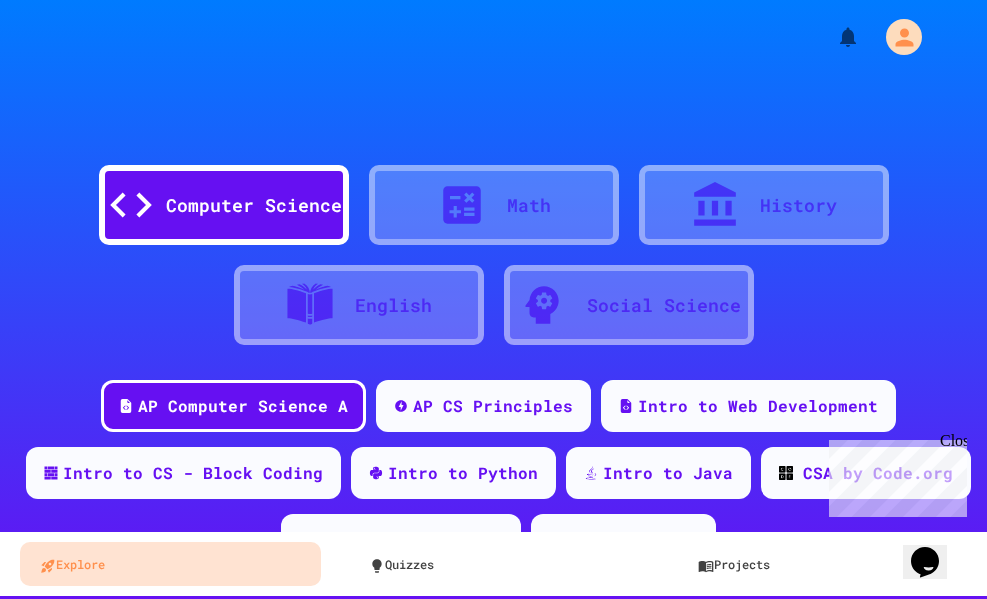 click at bounding box center [493, 30] 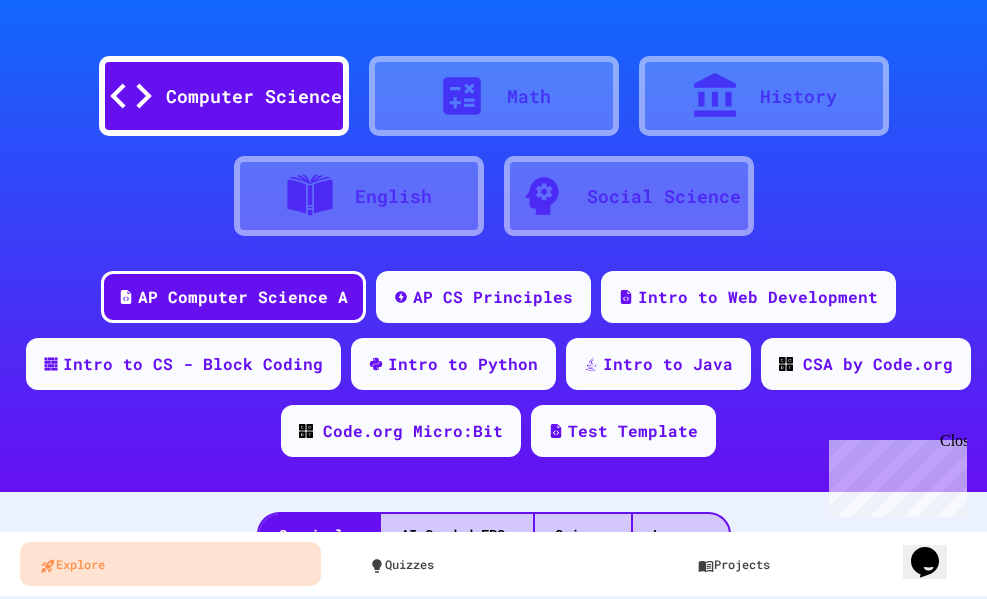 scroll, scrollTop: 0, scrollLeft: 0, axis: both 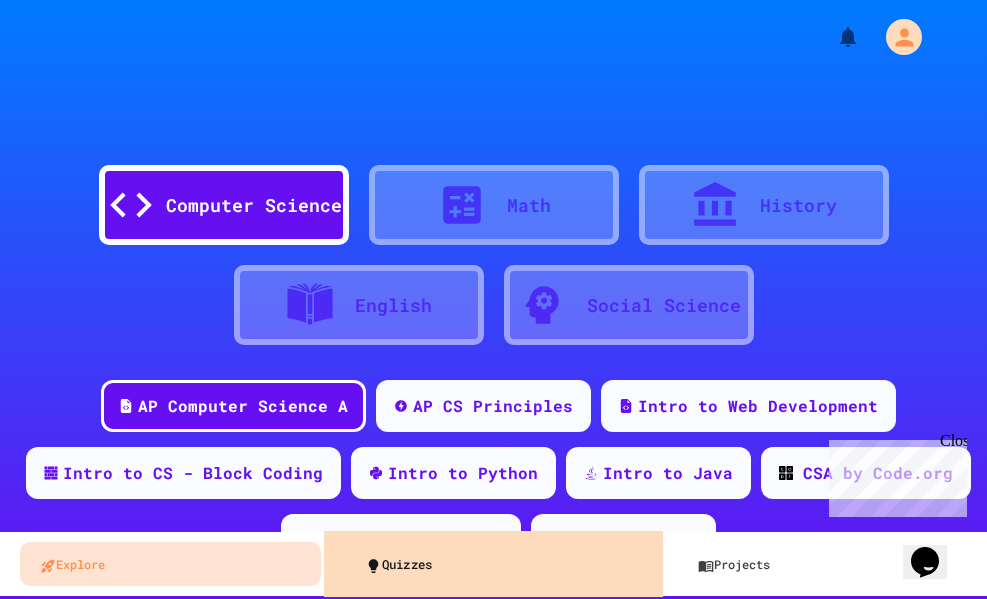 click on "Quizzes" at bounding box center [500, 563] 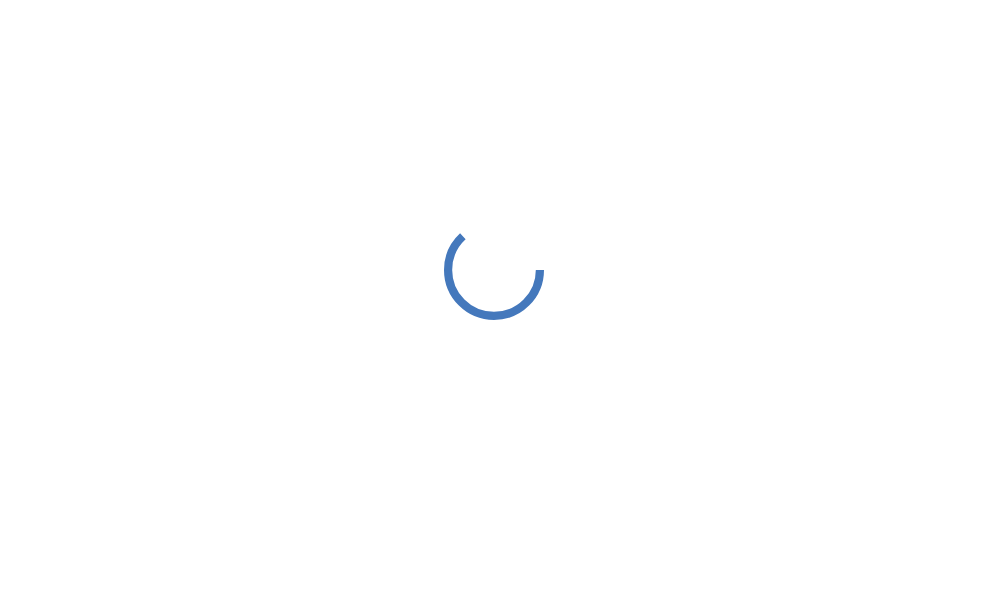 scroll, scrollTop: 0, scrollLeft: 0, axis: both 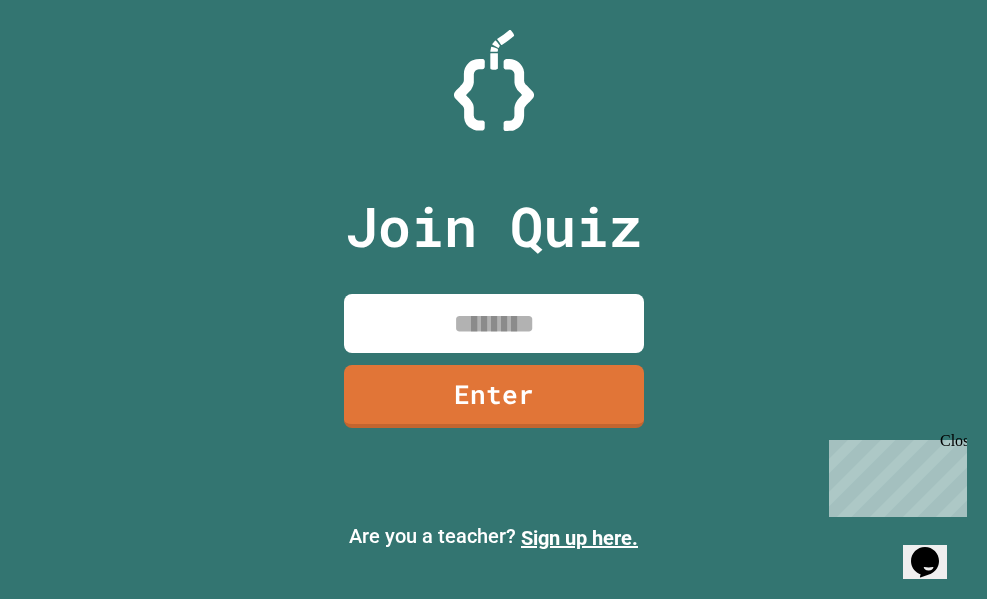 click at bounding box center (494, 323) 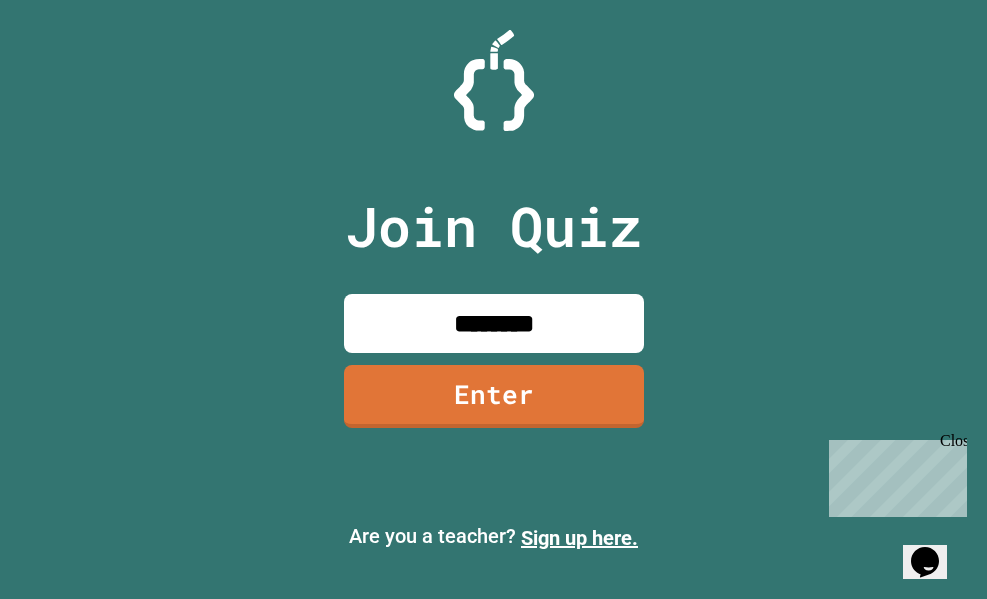 type on "********" 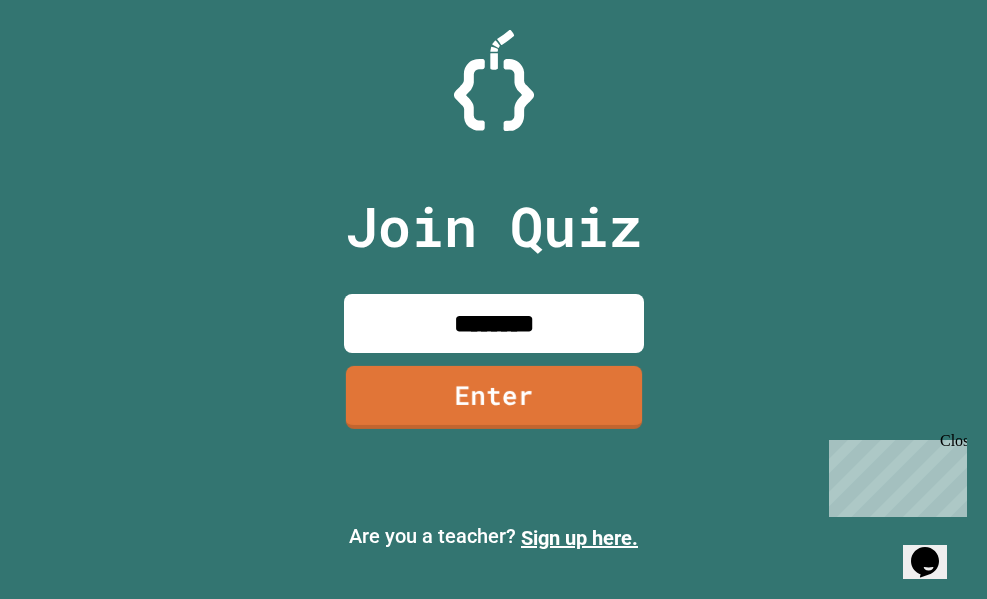 click on "Join Quiz ******** Enter" at bounding box center (493, 299) 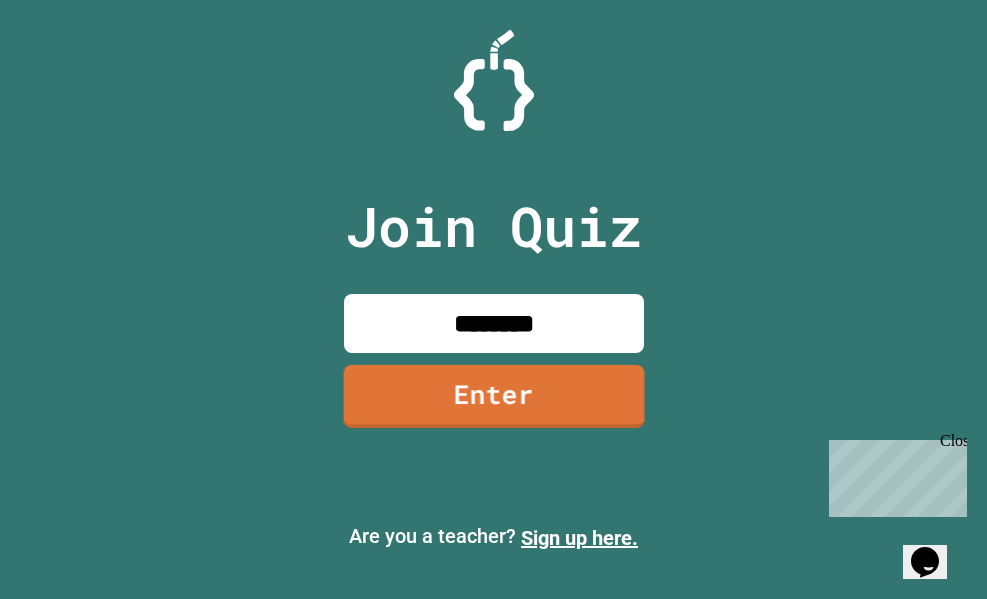 click on "Enter" at bounding box center (493, 396) 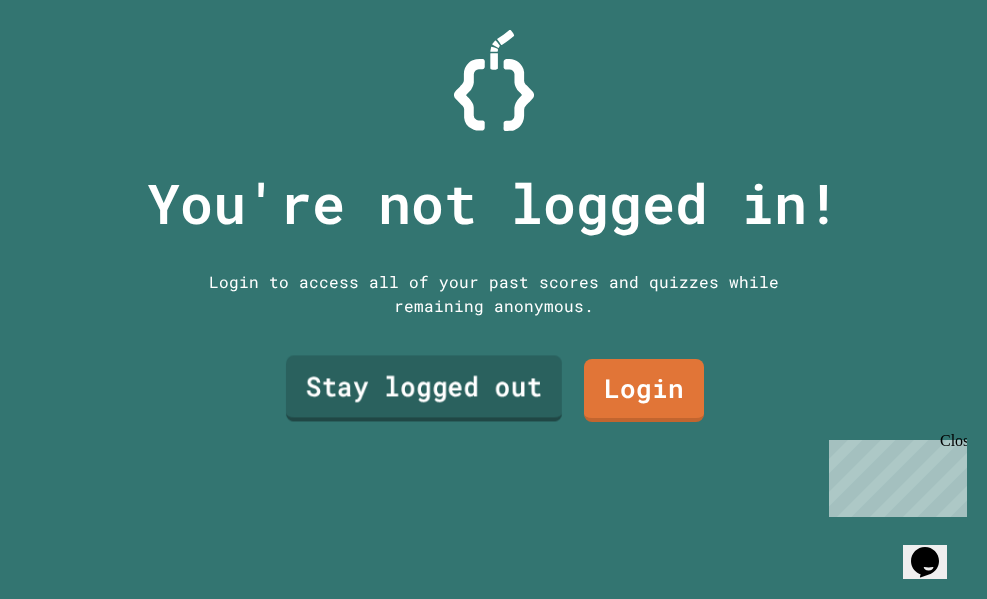 click on "Stay logged out" at bounding box center (423, 389) 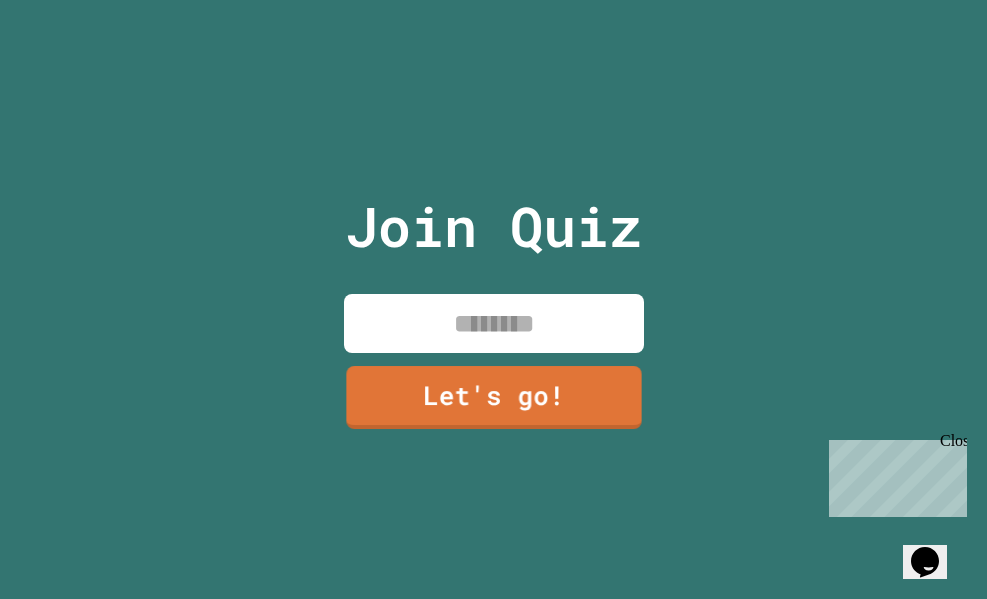 click at bounding box center [494, 323] 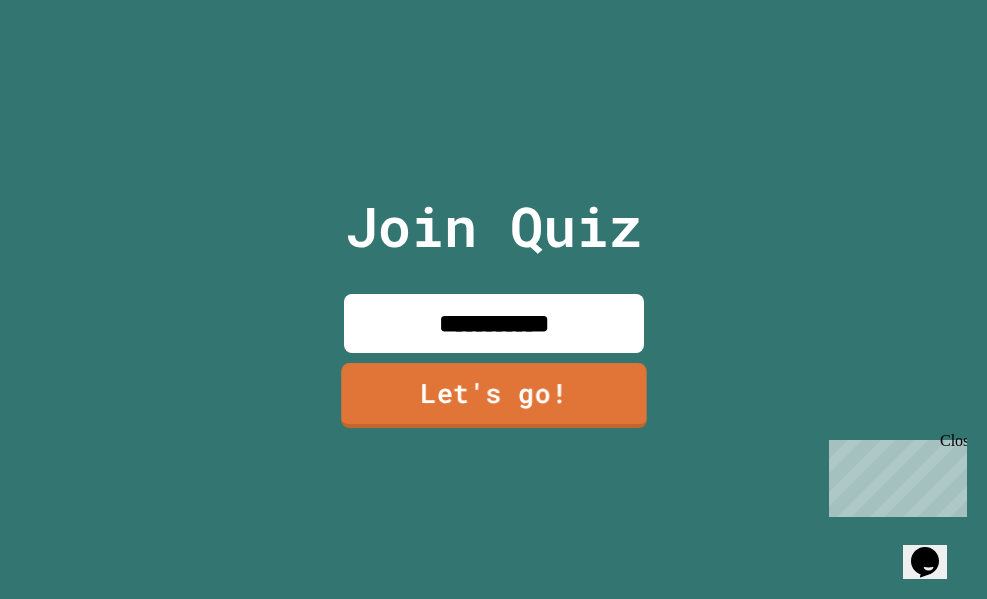 type on "**********" 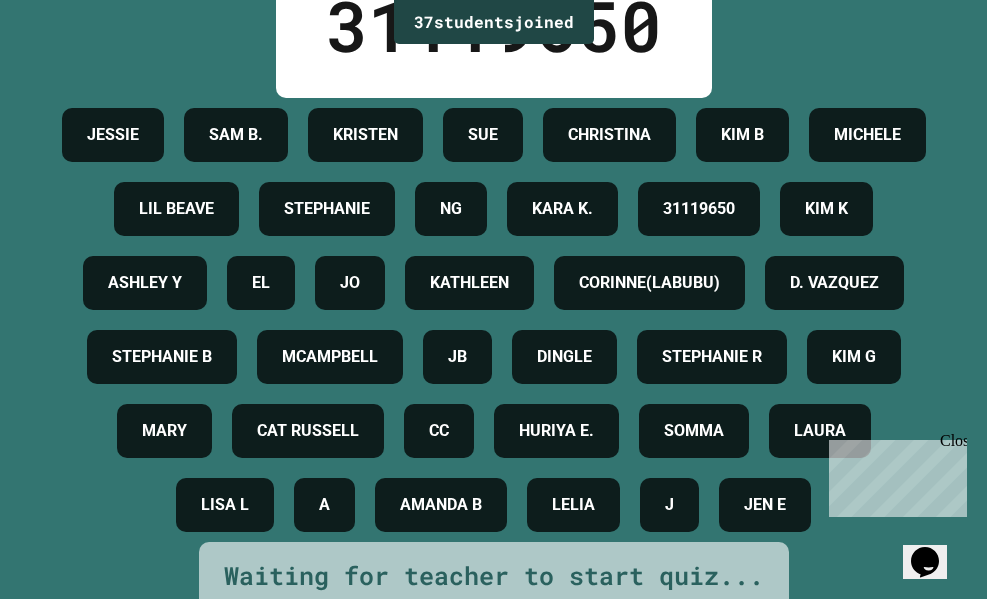 scroll, scrollTop: 0, scrollLeft: 0, axis: both 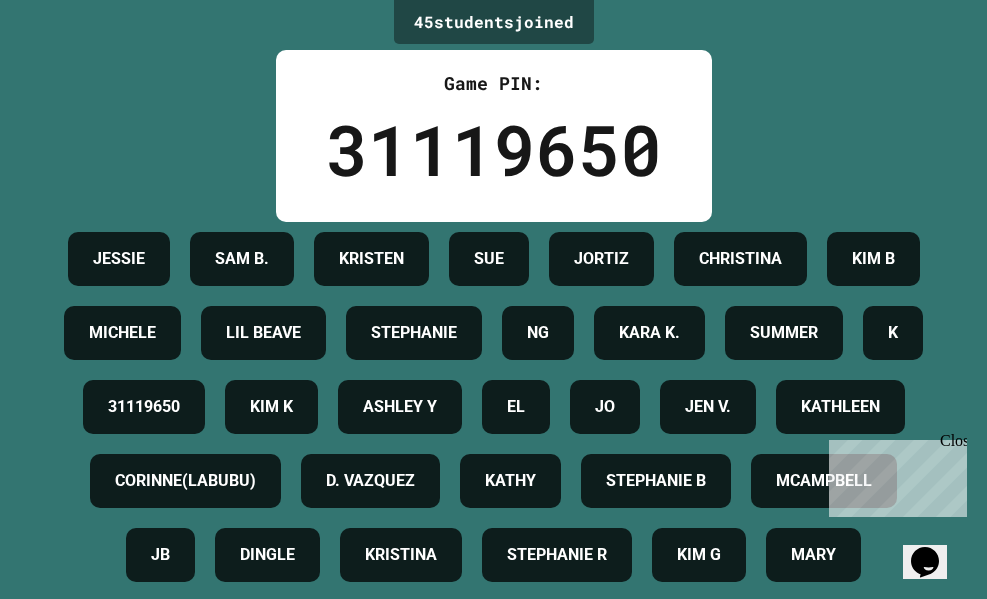 click on "45  student s  joined Game PIN: 31119650 JESSIE SAM B. KRISTEN SUE JORTIZ CHRISTINA KIM B MICHELE LIL BEAVE STEPHANIE NG KARA K. SUMMER K 31119650 KIM K ASHLEY Y EL JO JEN V. KATHLEEN CORINNE(LABUBU) D. VAZQUEZ KATHY STEPHANIE B MCAMPBELL JB DINGLE KRISTINA STEPHANIE R KIM G MARY CAT RUSSELL DYAN CC HURIYA E. SOMMA LAURA MB LISA L A AMANDA B LELIA J JEN E Waiting for teacher to start quiz..." at bounding box center [493, 299] 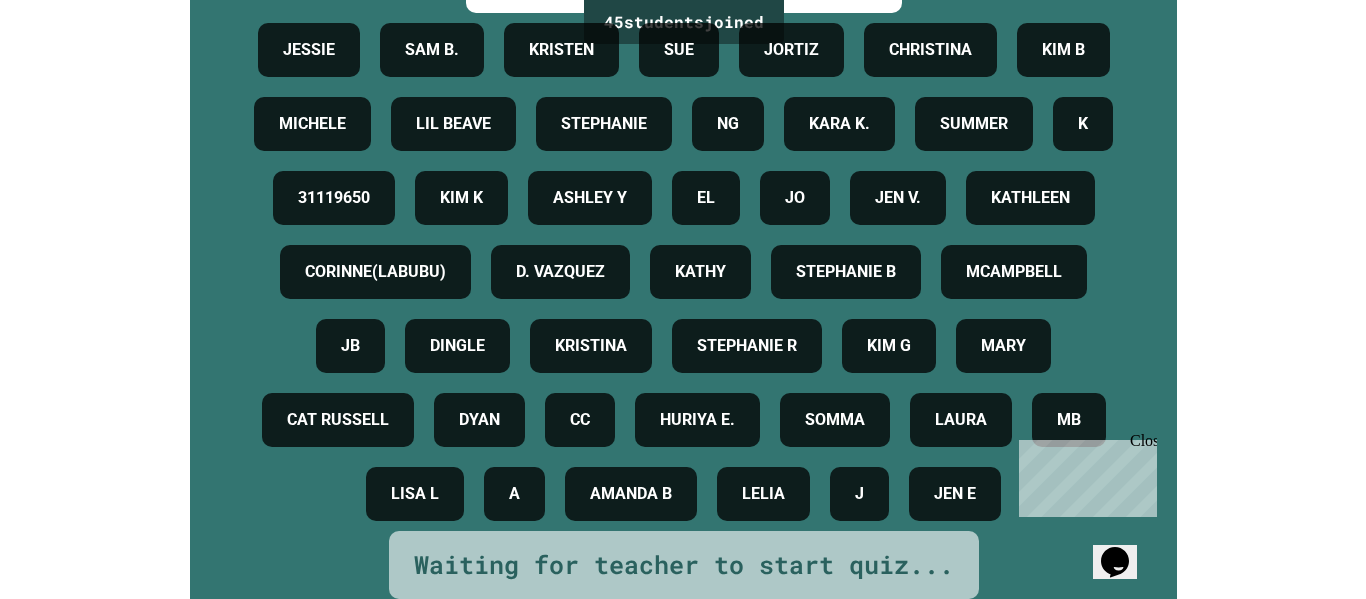 scroll, scrollTop: 0, scrollLeft: 0, axis: both 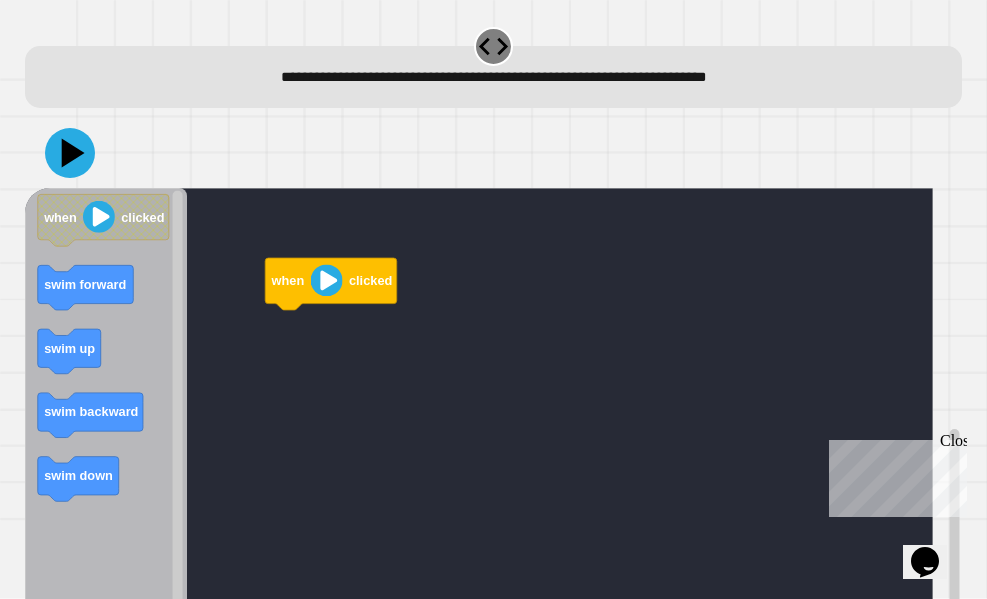click 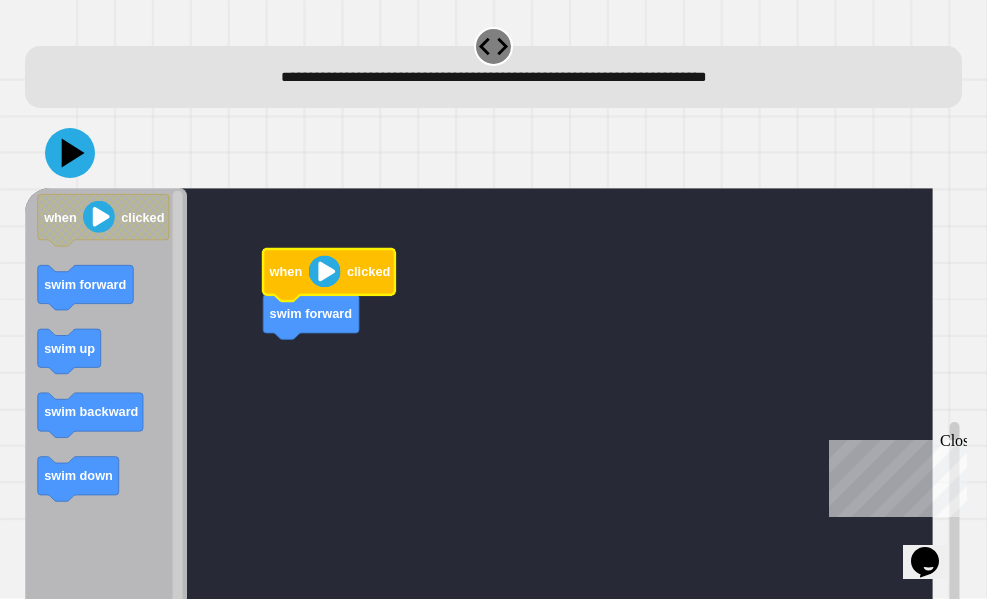 click 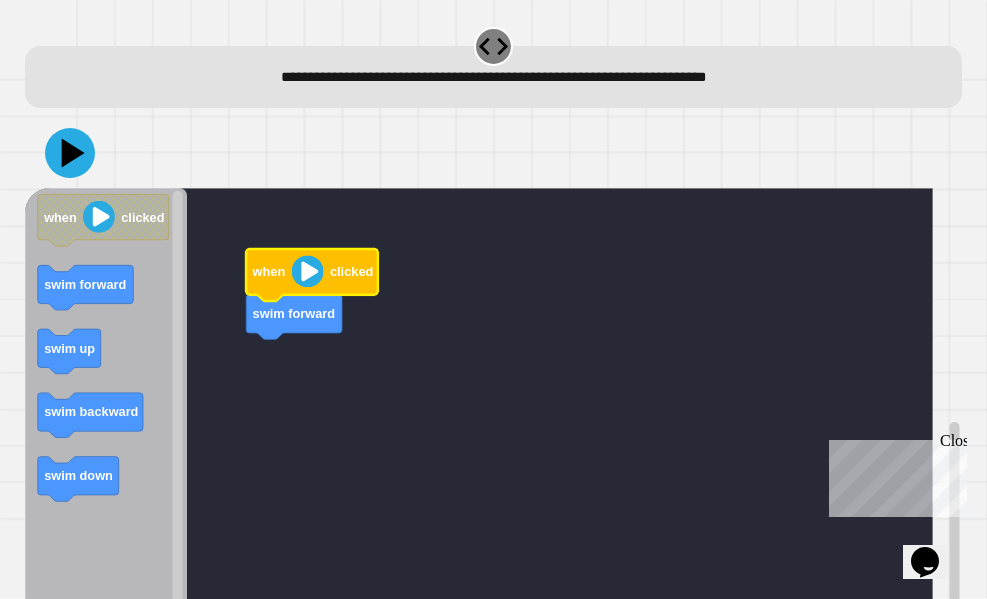 click 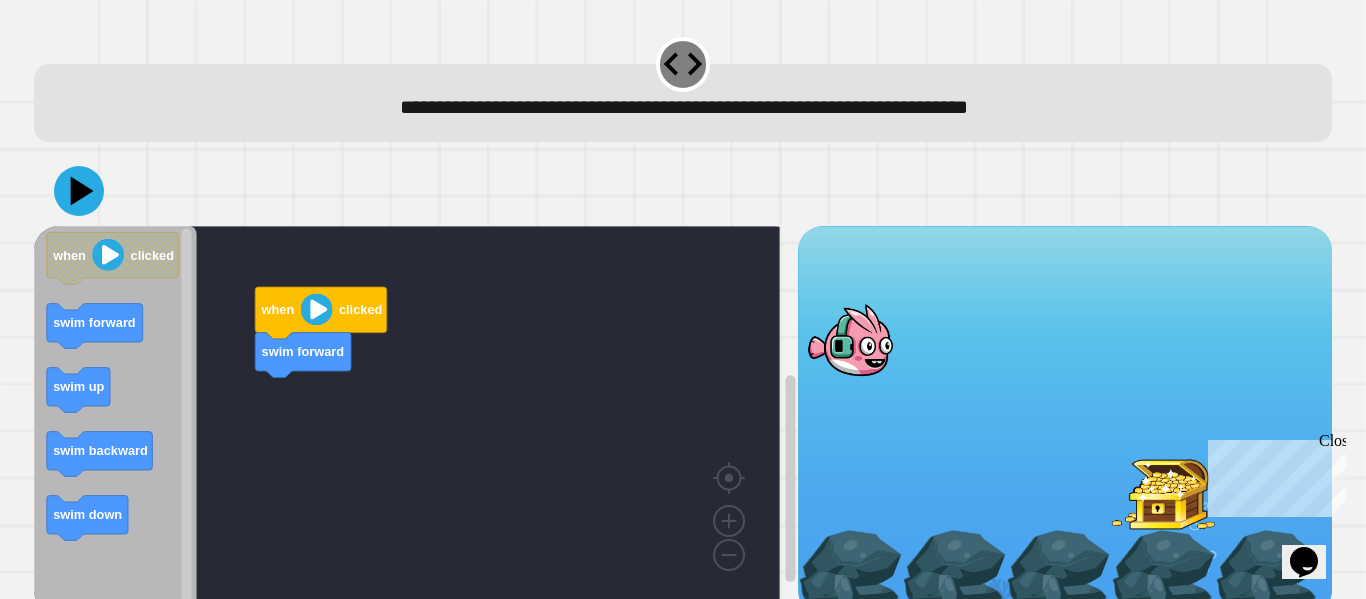 scroll, scrollTop: 45, scrollLeft: 0, axis: vertical 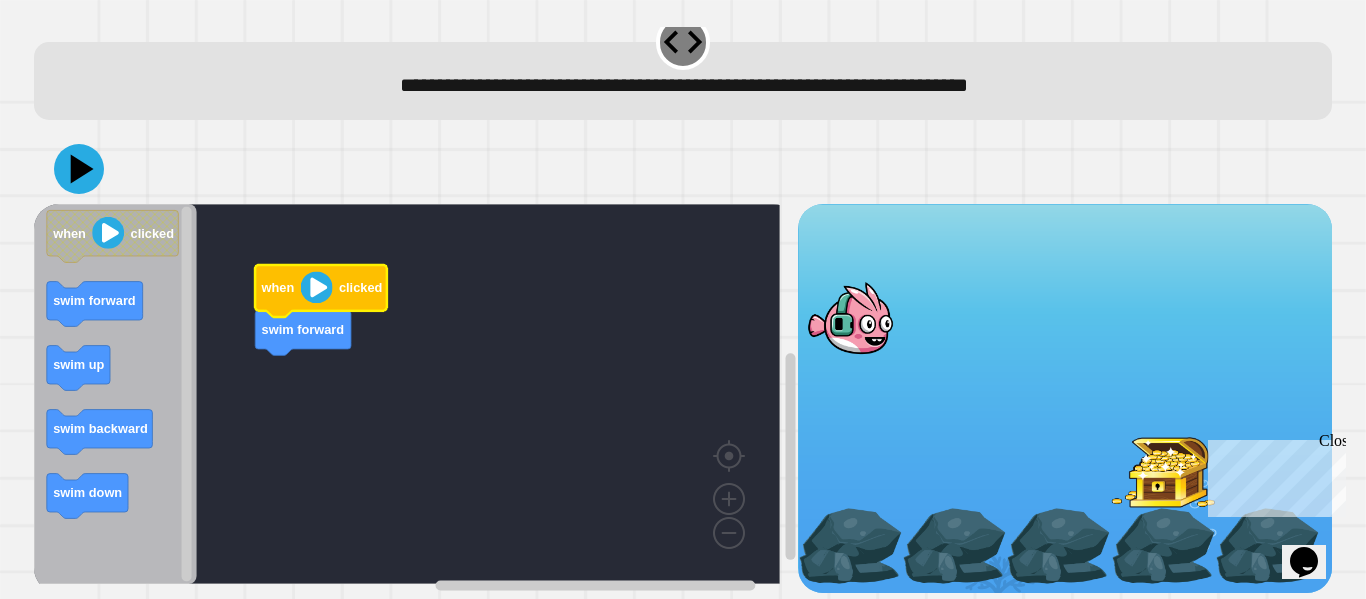 click 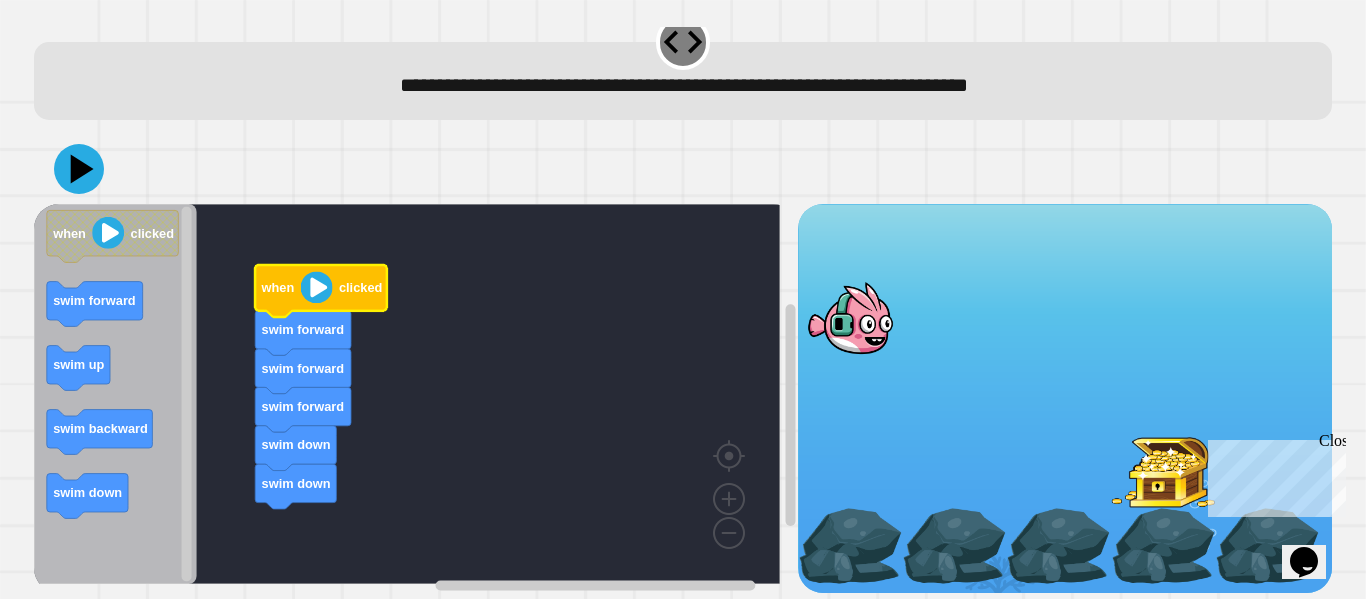 click 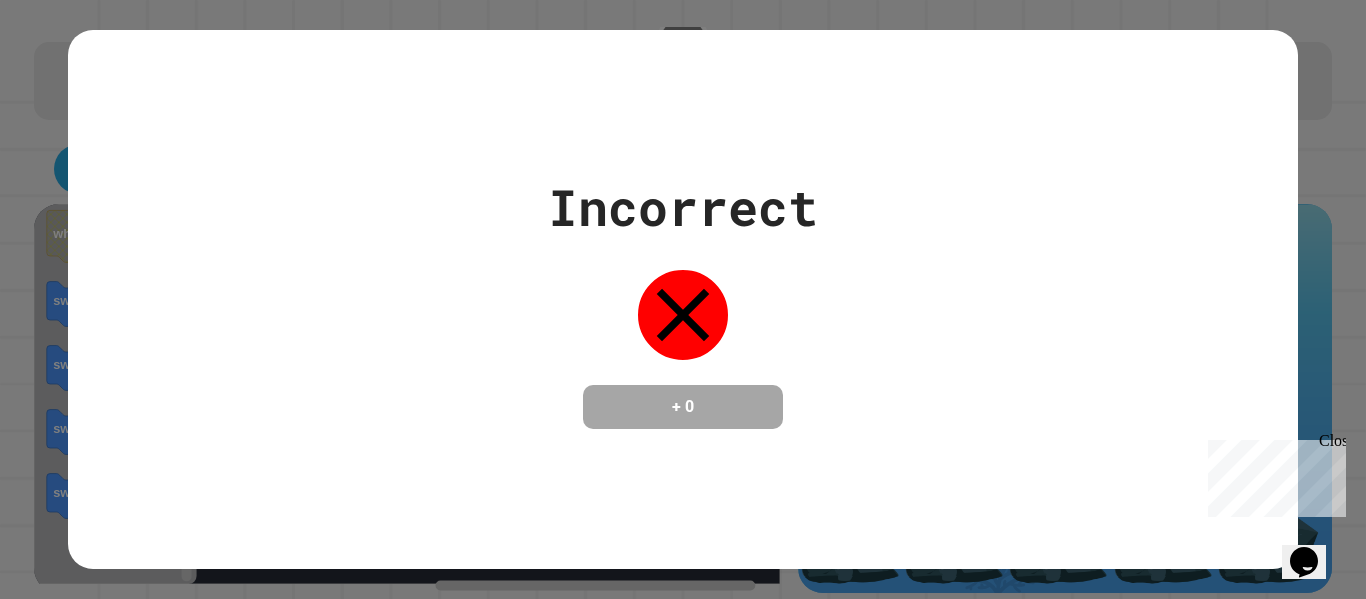 click 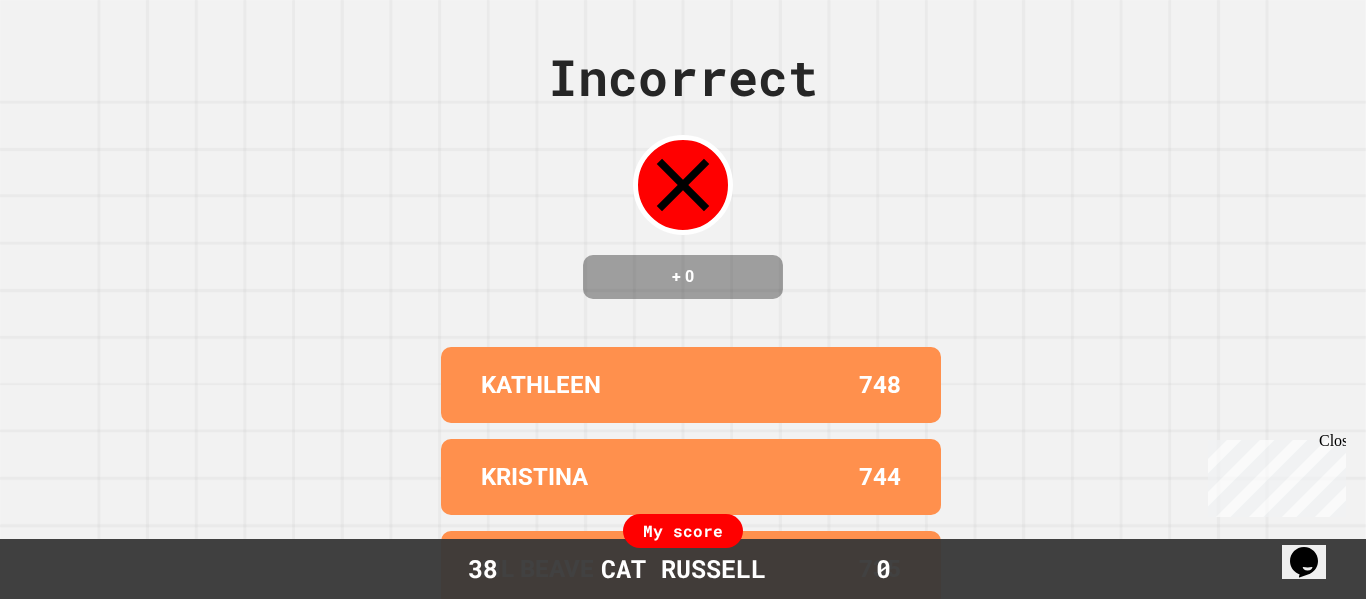 click on "Incorrect   + 0 KATHLEEN 748 KRISTINA 744 LIL BEAVE 735 AMANDA B 721 KIM G 709 My score 38 CAT RUSSELL 0" at bounding box center (683, 299) 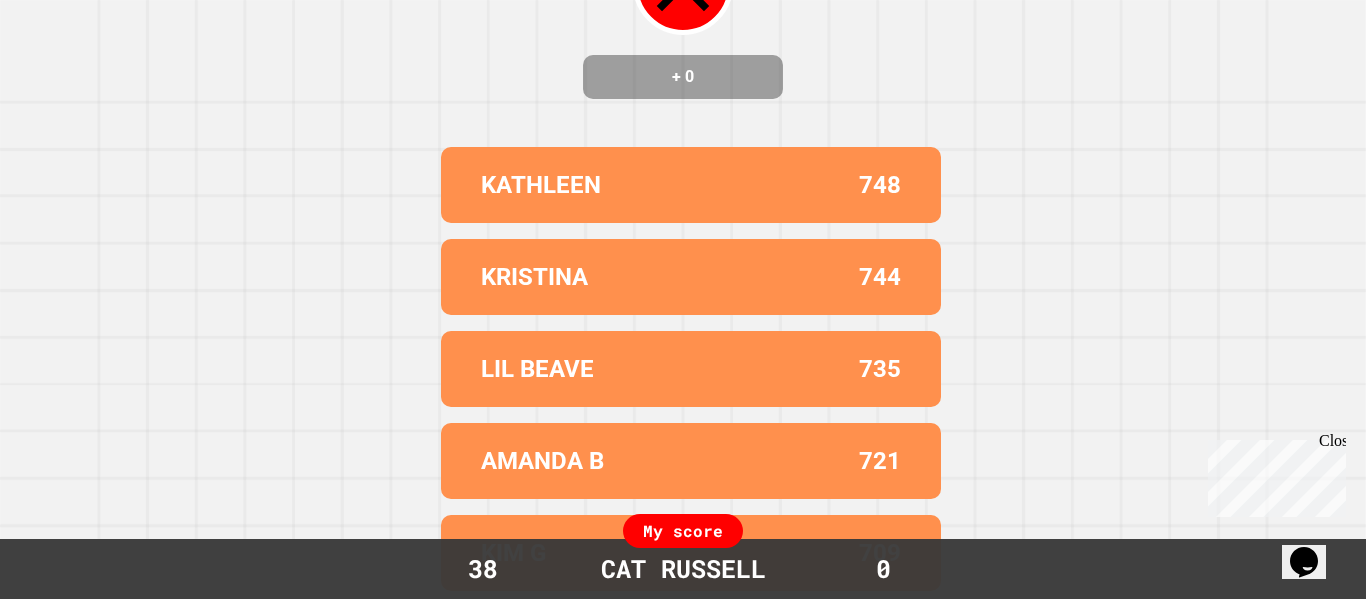 scroll, scrollTop: 0, scrollLeft: 0, axis: both 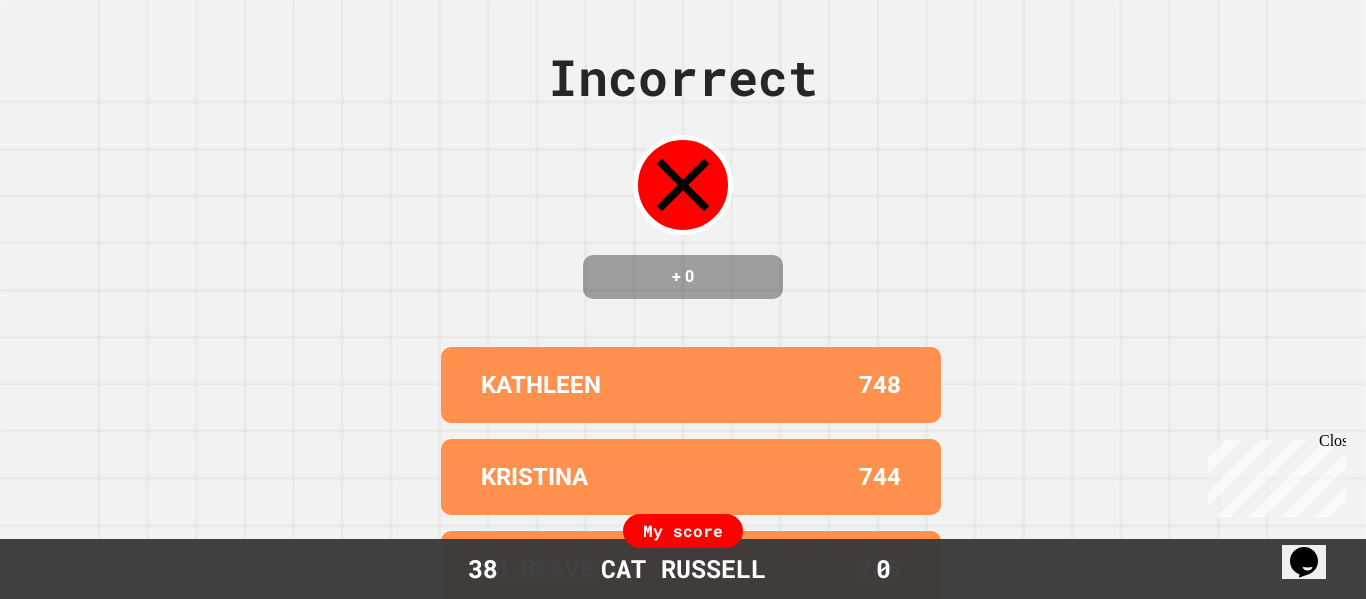 click on "Incorrect   + 0 KATHLEEN 748 KRISTINA 744 LIL BEAVE 735 AMANDA B 721 KIM G 709 My score 38 CAT RUSSELL 0" at bounding box center [683, 299] 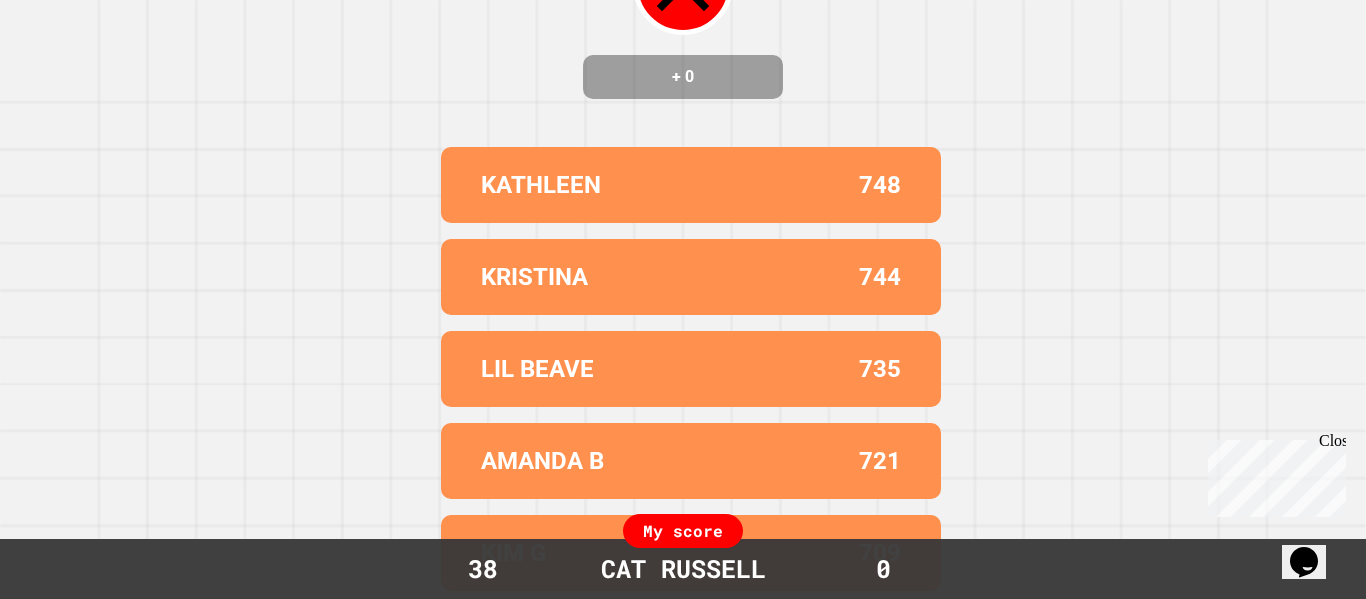 scroll, scrollTop: 0, scrollLeft: 0, axis: both 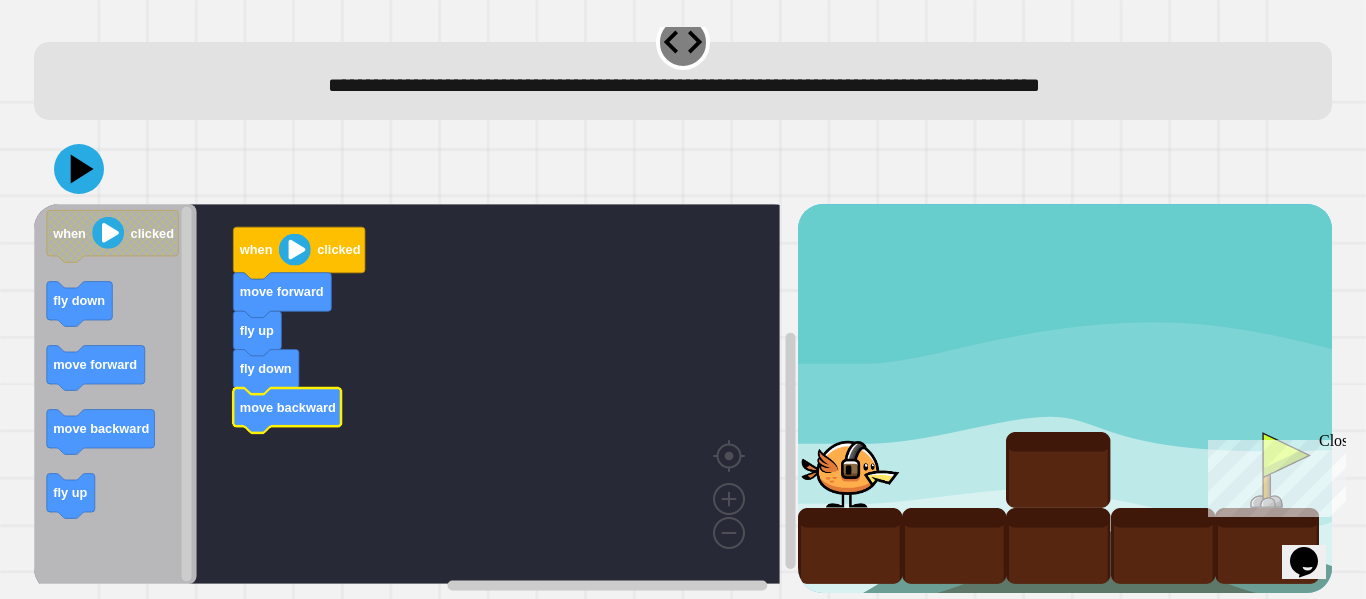 click 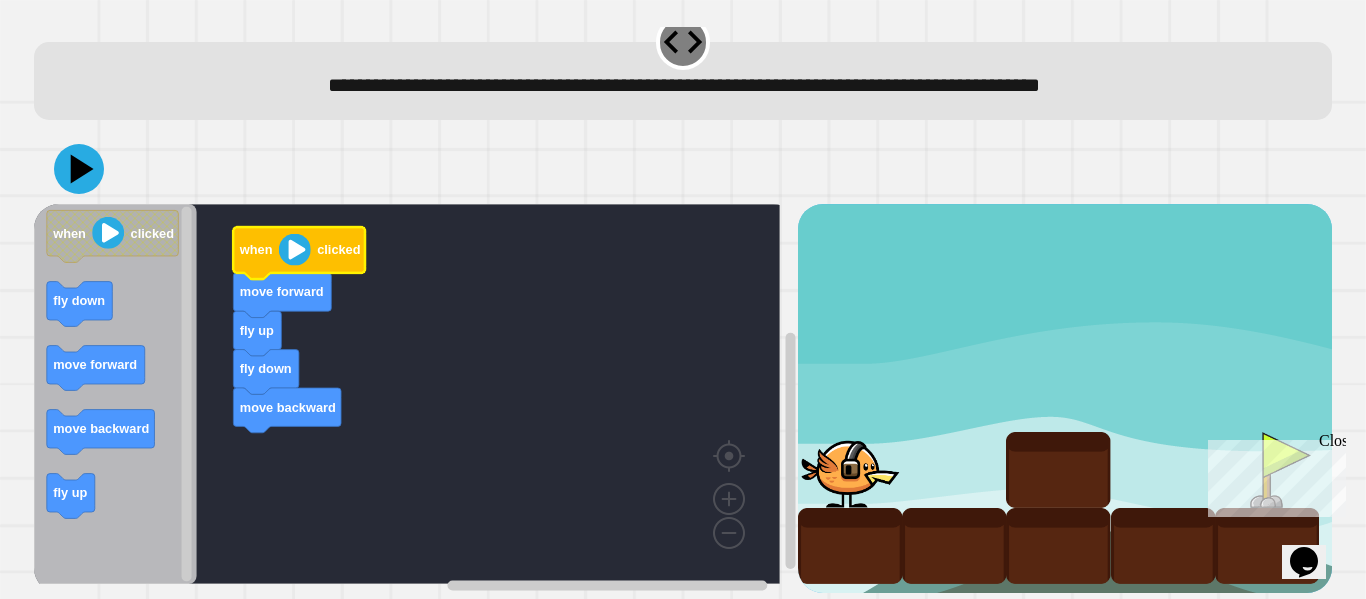 click on "Close" at bounding box center [1331, 444] 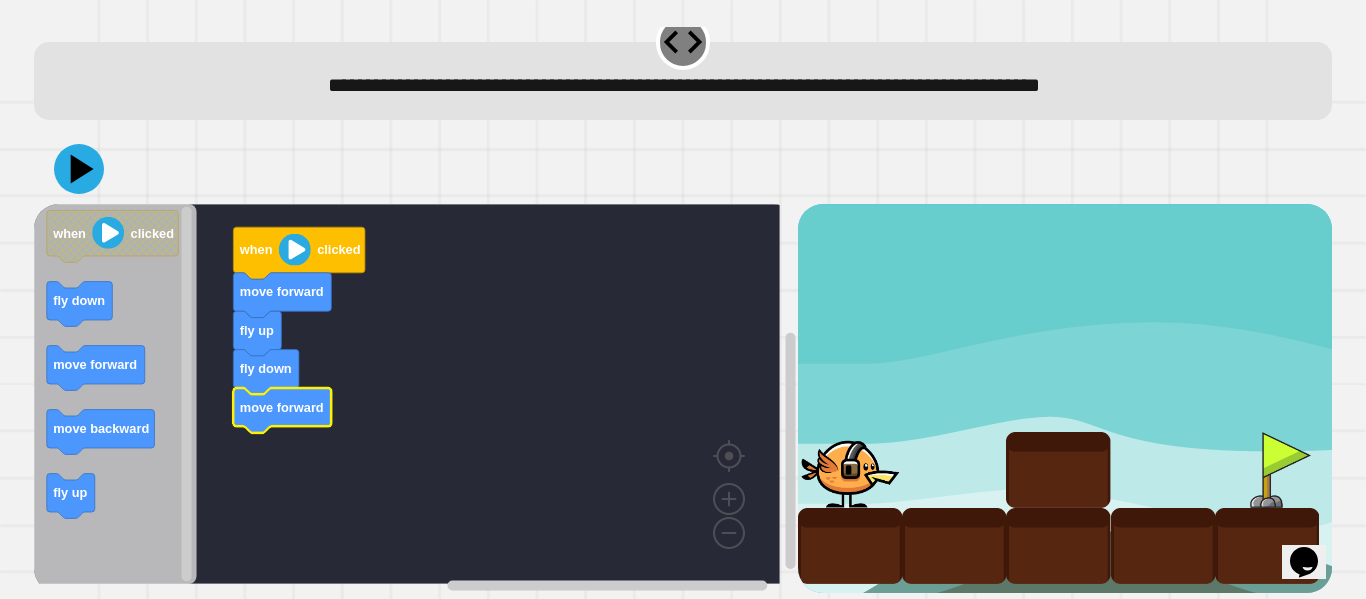 click 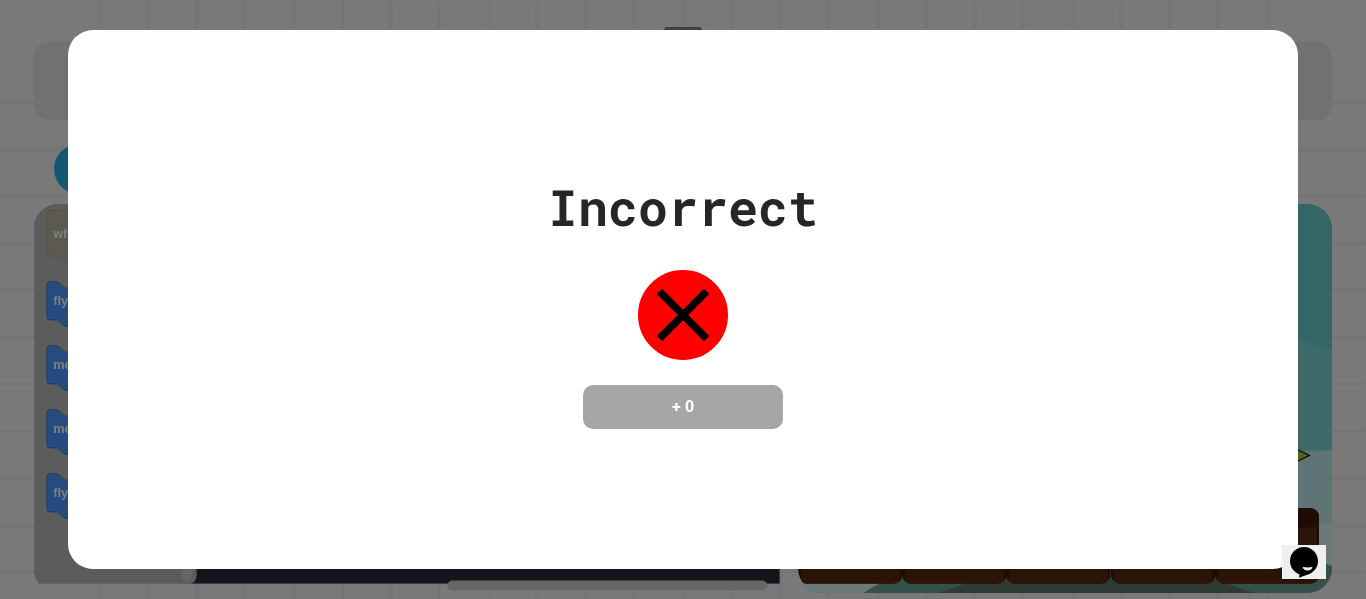 click on "Incorrect   + 0" at bounding box center (682, 299) 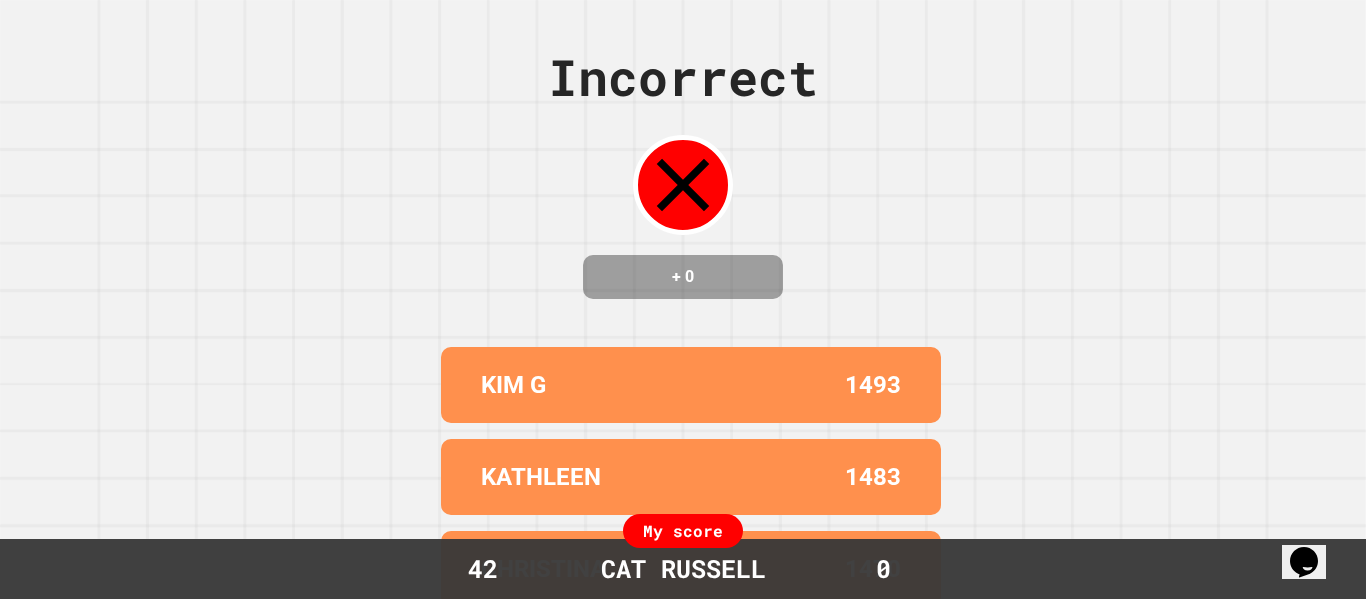 click on "Incorrect   + 0 KIM G 1493 KATHLEEN 1483 CHRISTINA 1470 KRISTINA 1441 KRISTEN 1434 My score 42 CAT RUSSELL 0" at bounding box center [683, 299] 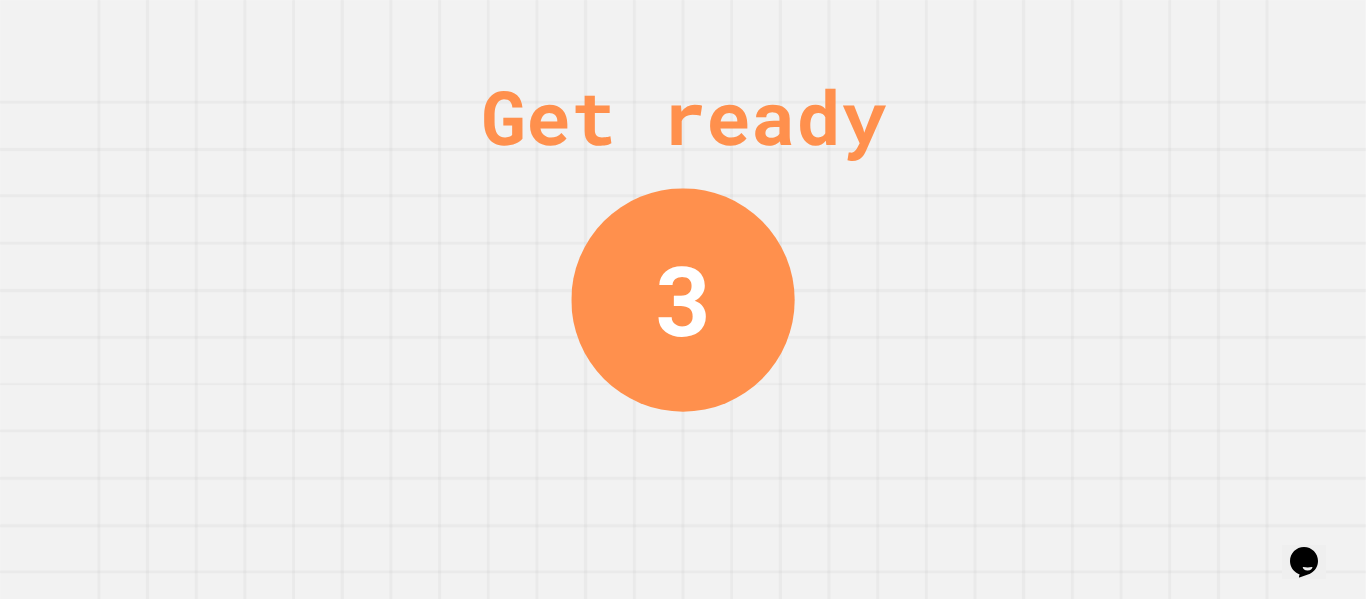 click on "Get ready 3" at bounding box center (683, 299) 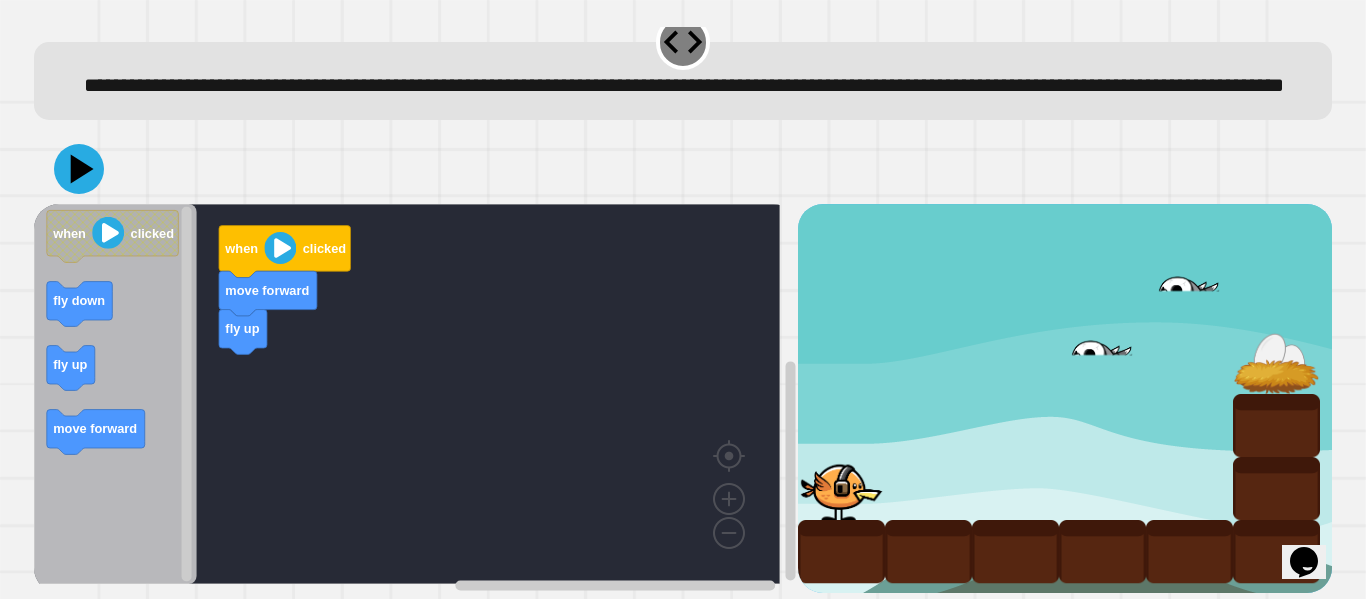 scroll, scrollTop: 77, scrollLeft: 0, axis: vertical 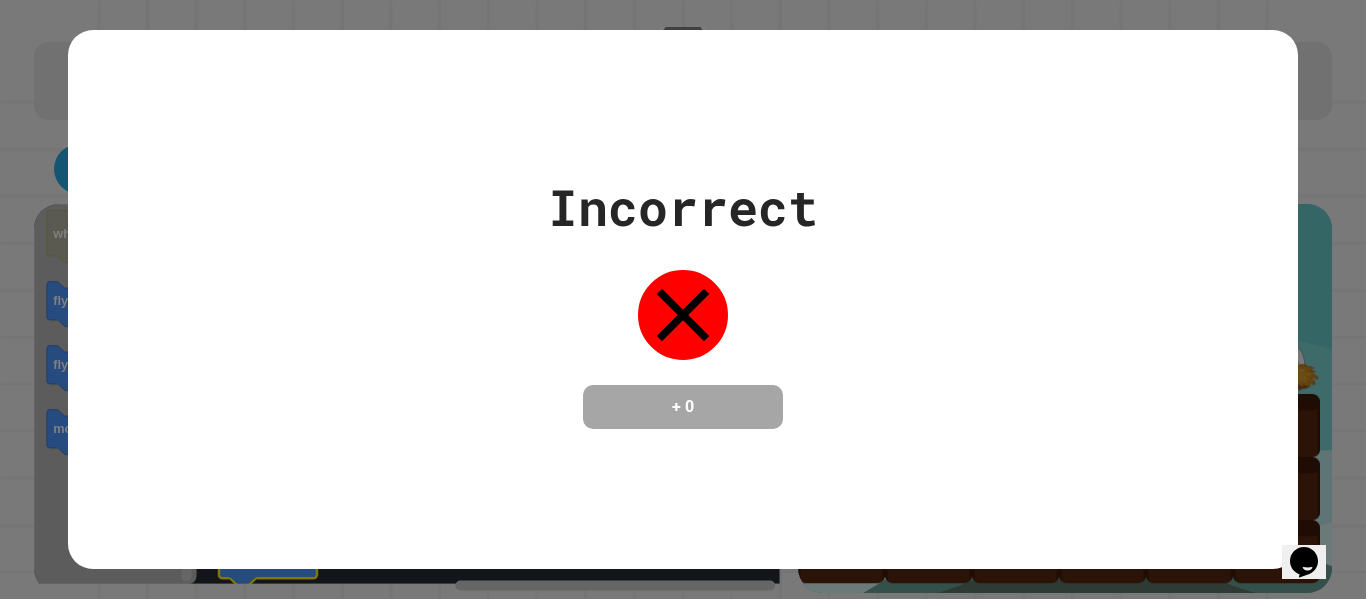 click on "Incorrect   + 0" at bounding box center (682, 299) 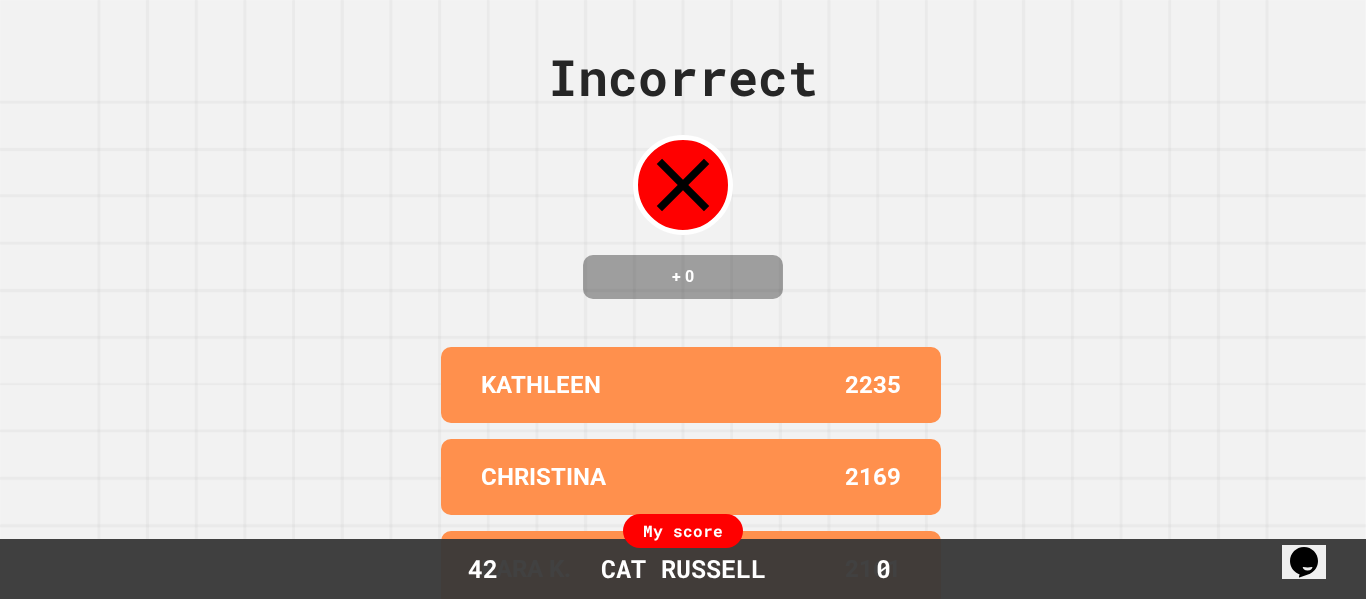 click on "Incorrect   + 0 KATHLEEN 2235 CHRISTINA 2169 KARA K. 2161 JEN E 2158 KIM G 2153 My score 42 CAT RUSSELL 0" at bounding box center (683, 299) 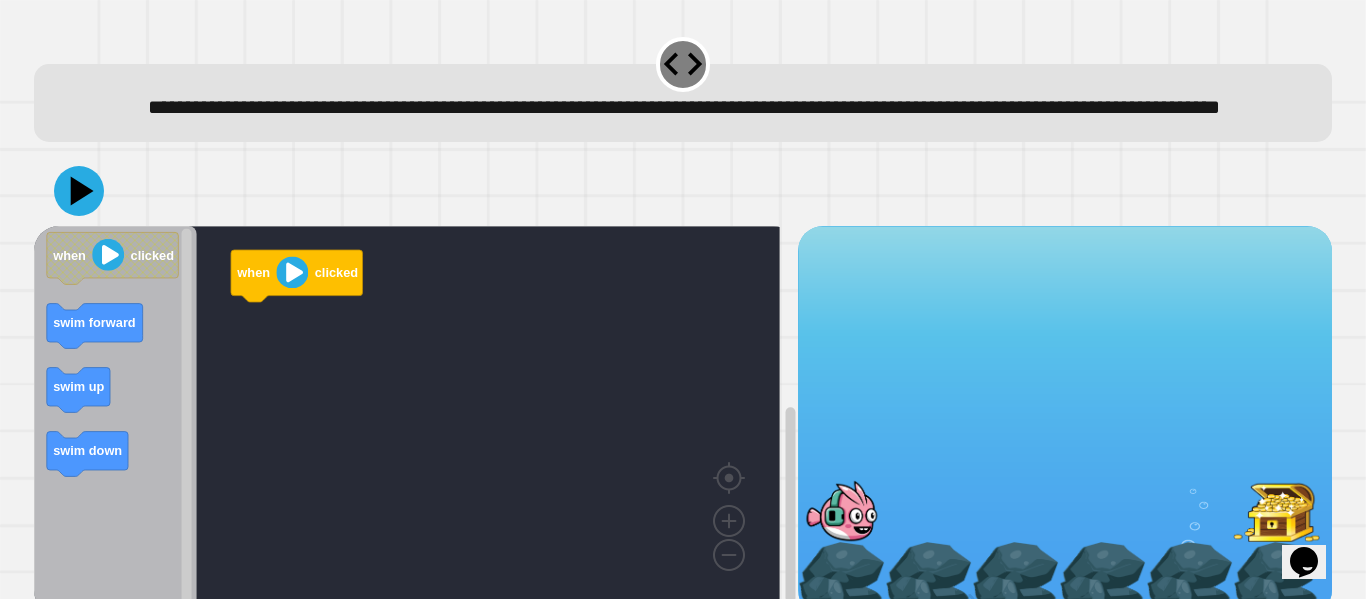 scroll, scrollTop: 77, scrollLeft: 0, axis: vertical 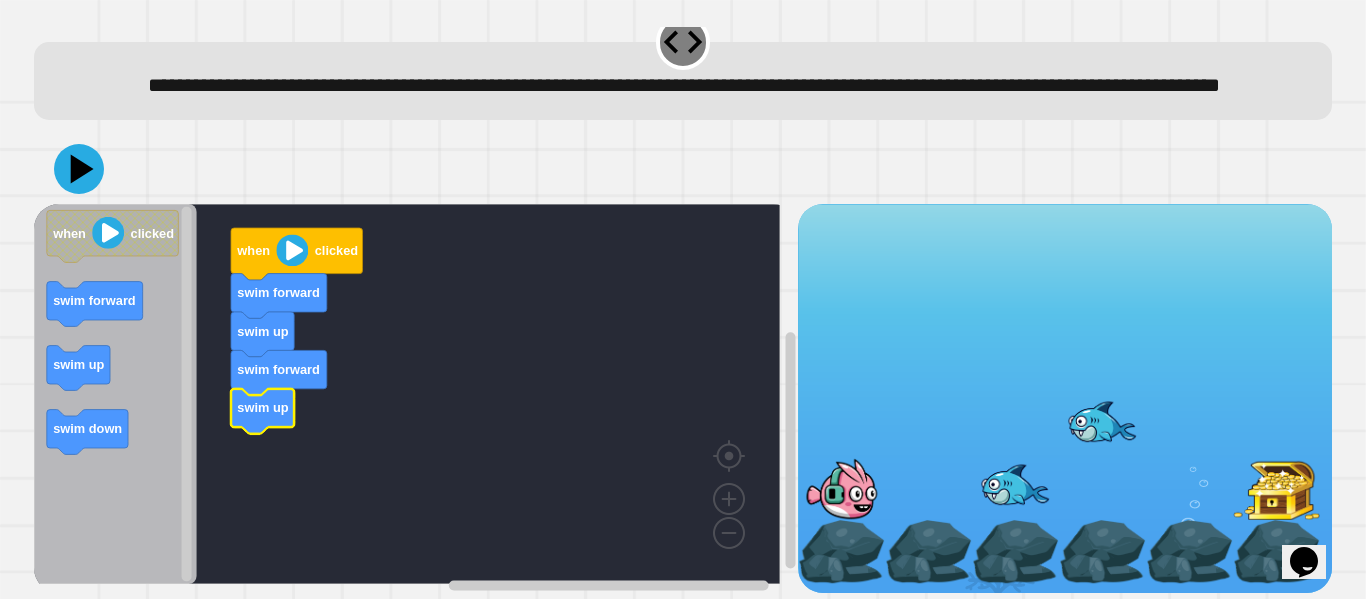 click at bounding box center (2334, 484) 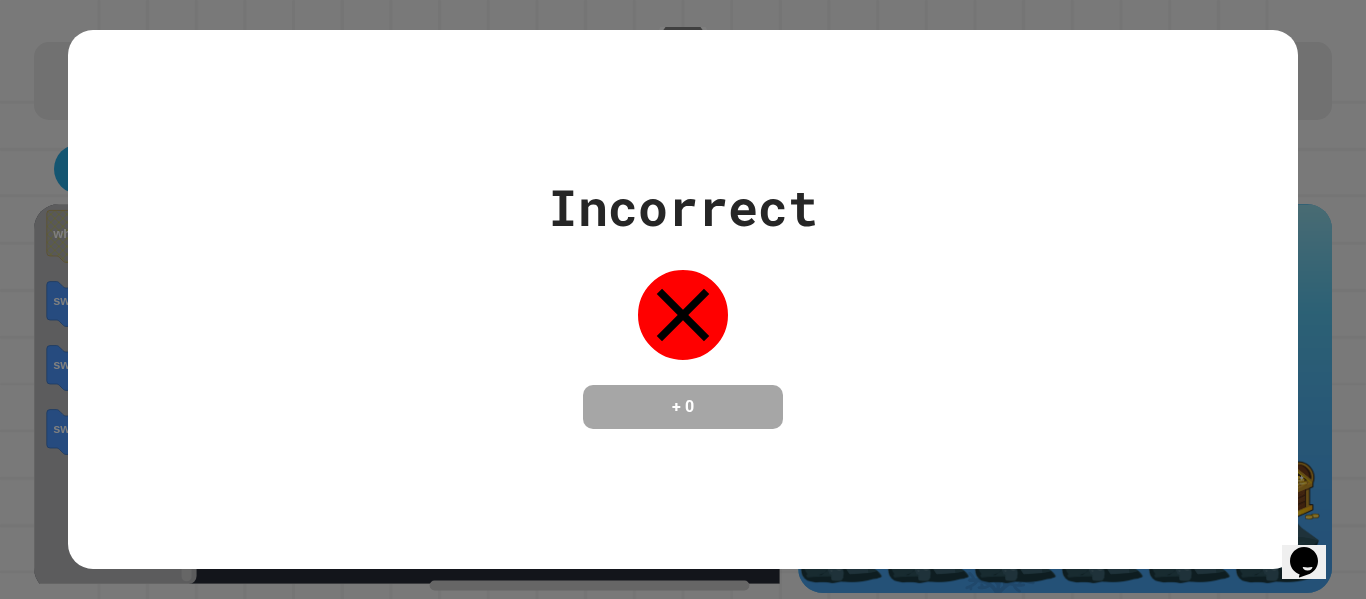 click on "Incorrect   + 0" at bounding box center (682, 299) 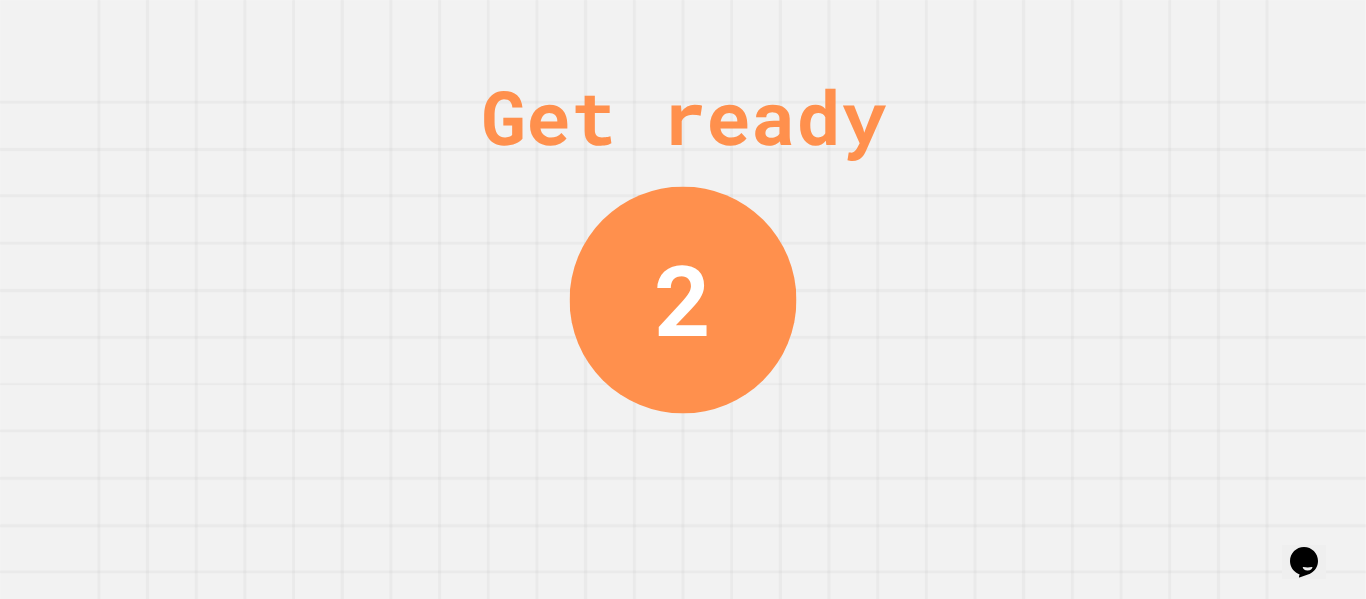 click on "Get ready 2" at bounding box center [683, 299] 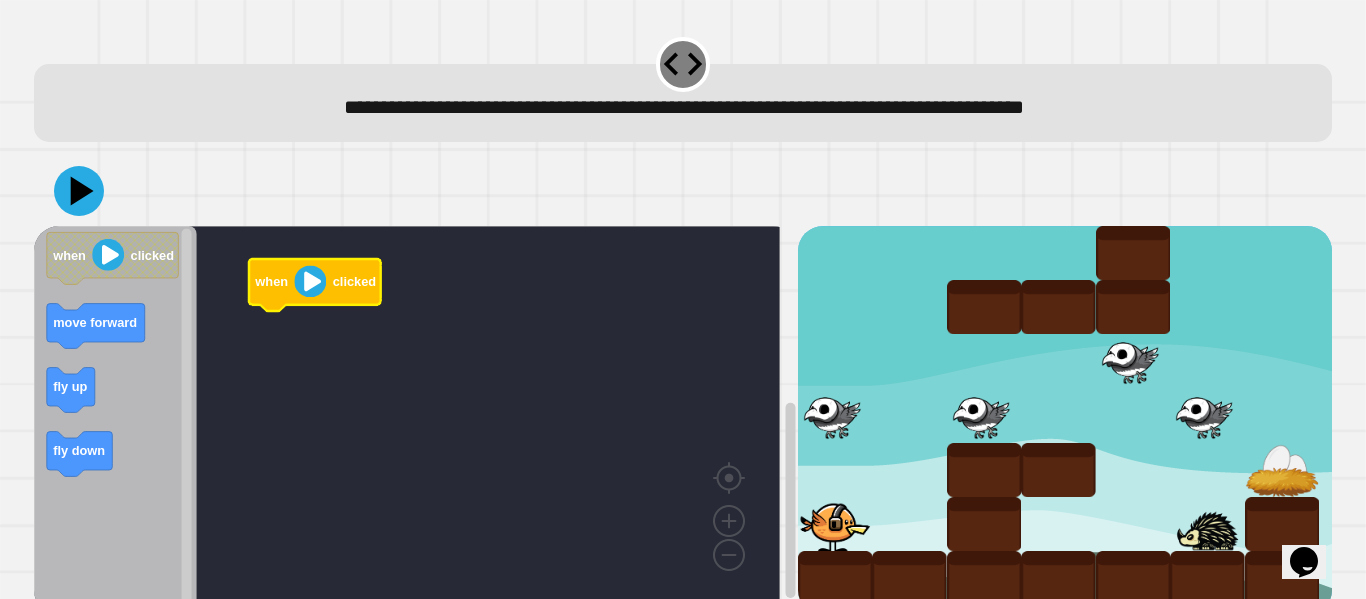 click 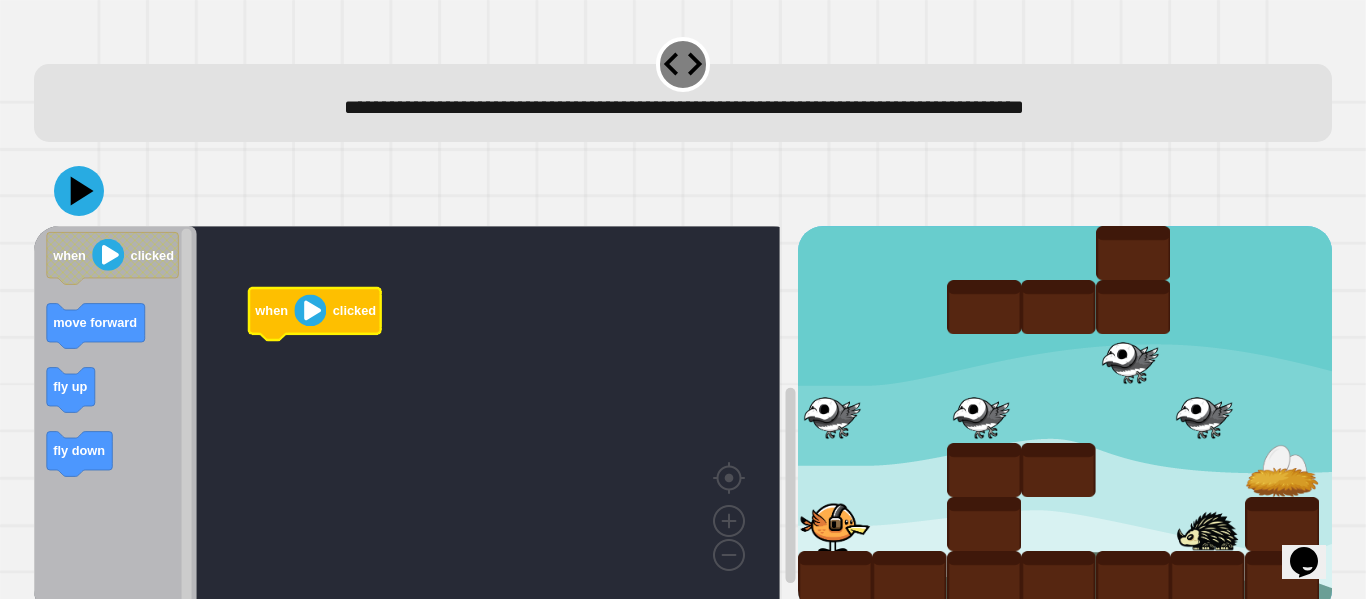 click 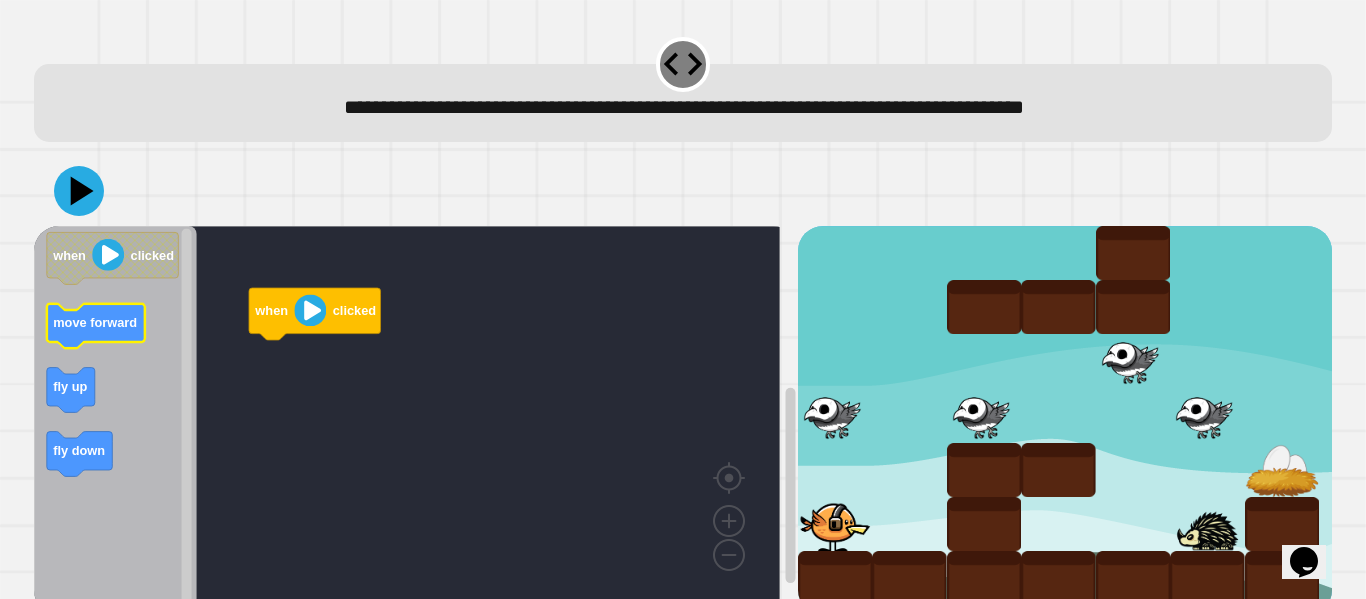 click on "move forward" 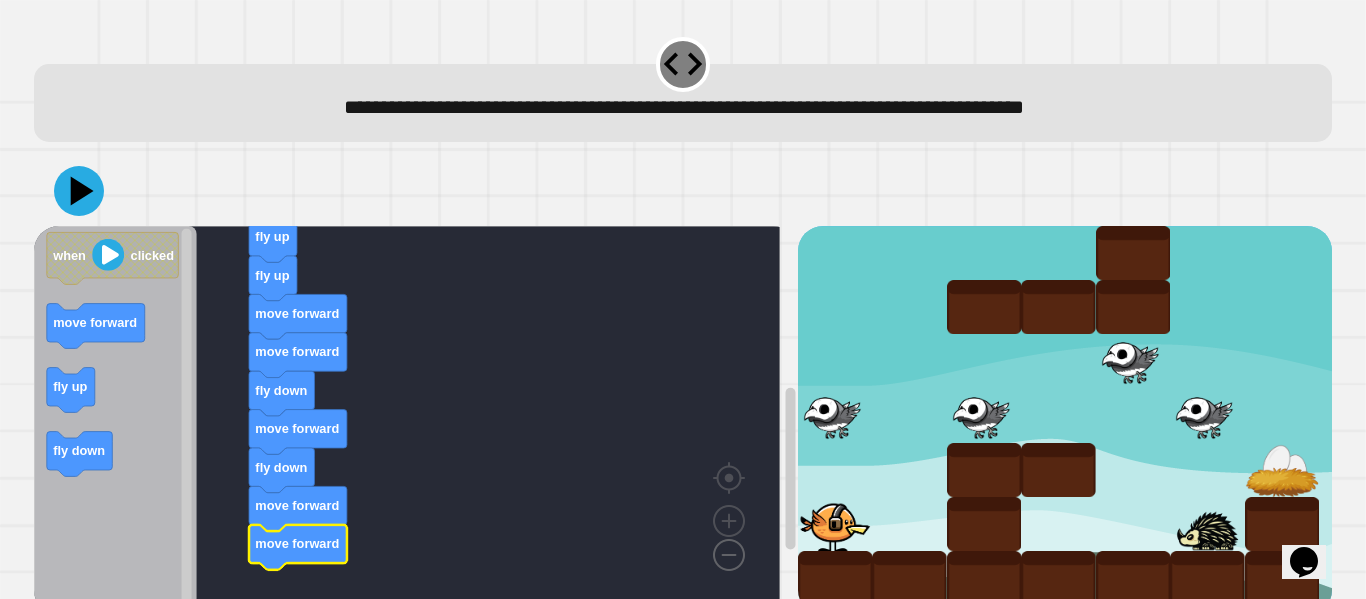 click 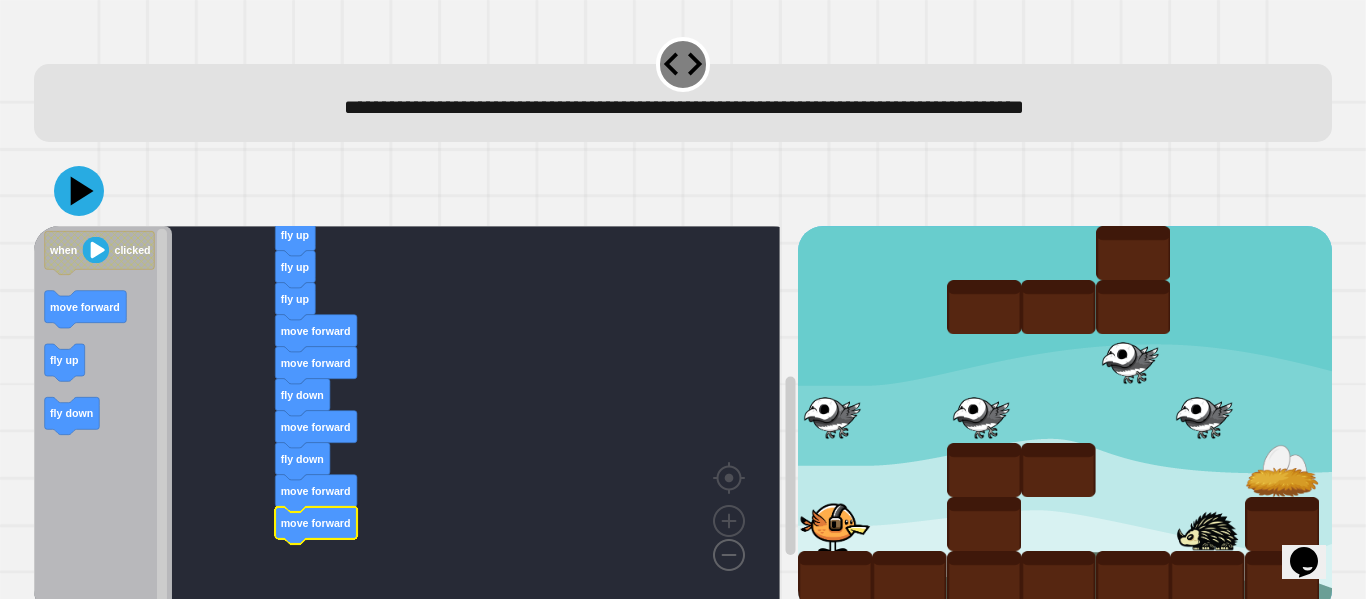 click 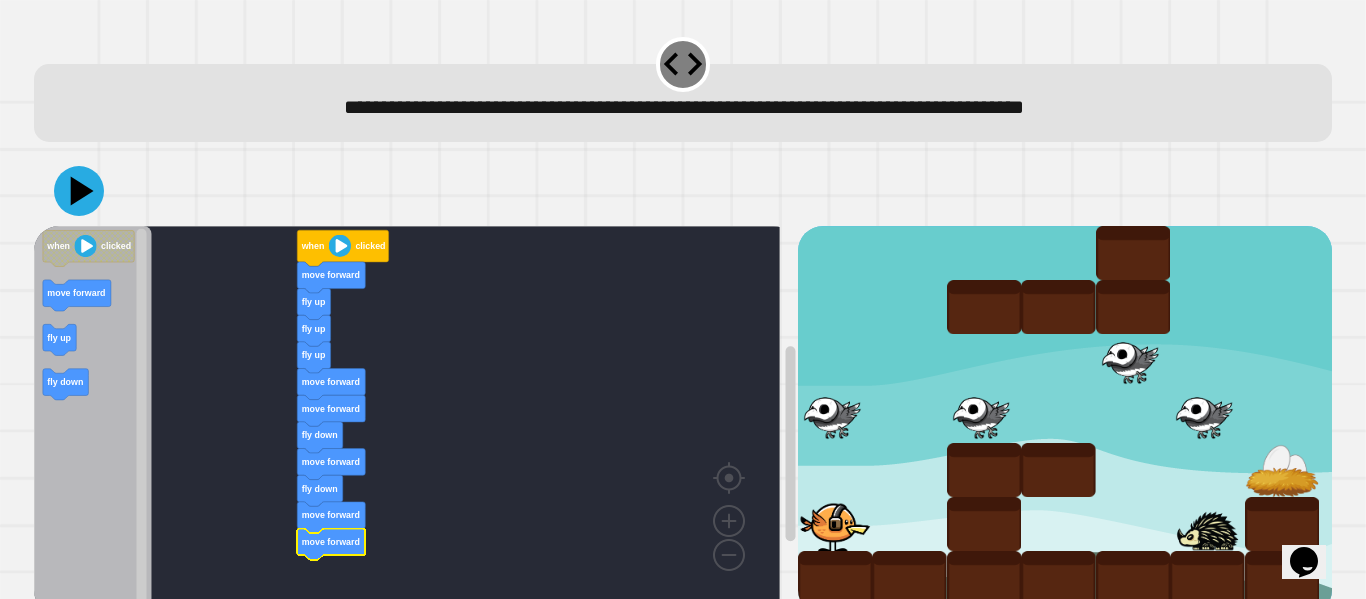 click at bounding box center [683, 191] 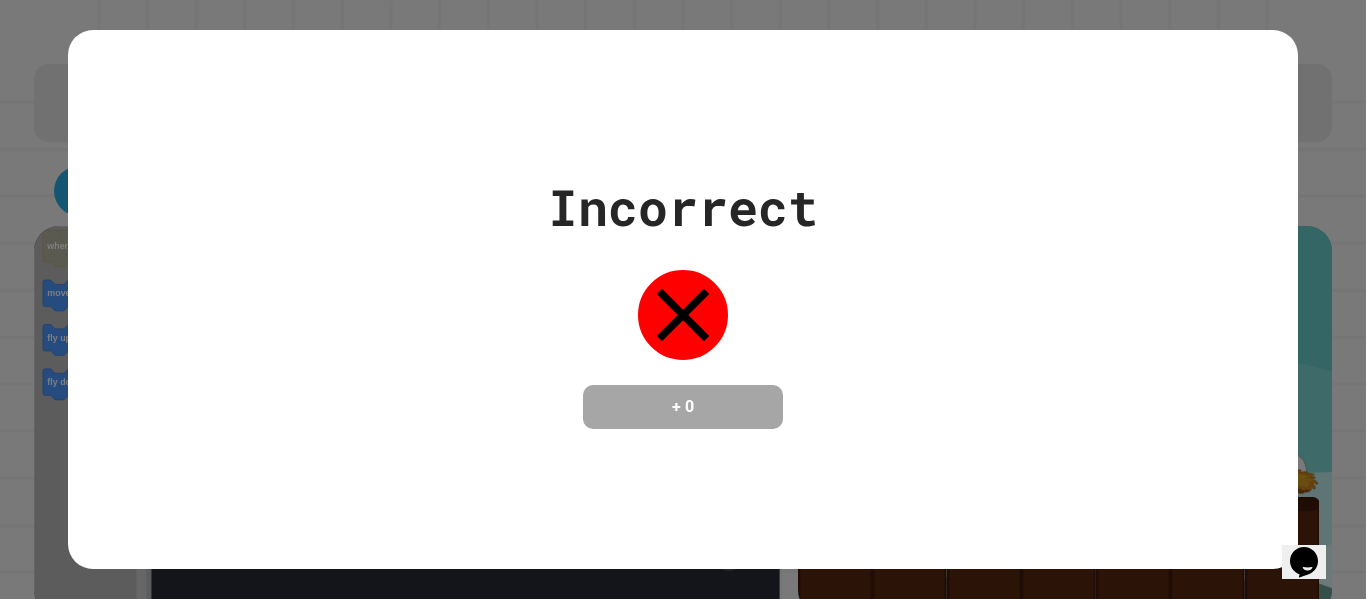 click on "Incorrect   + 0" at bounding box center (682, 299) 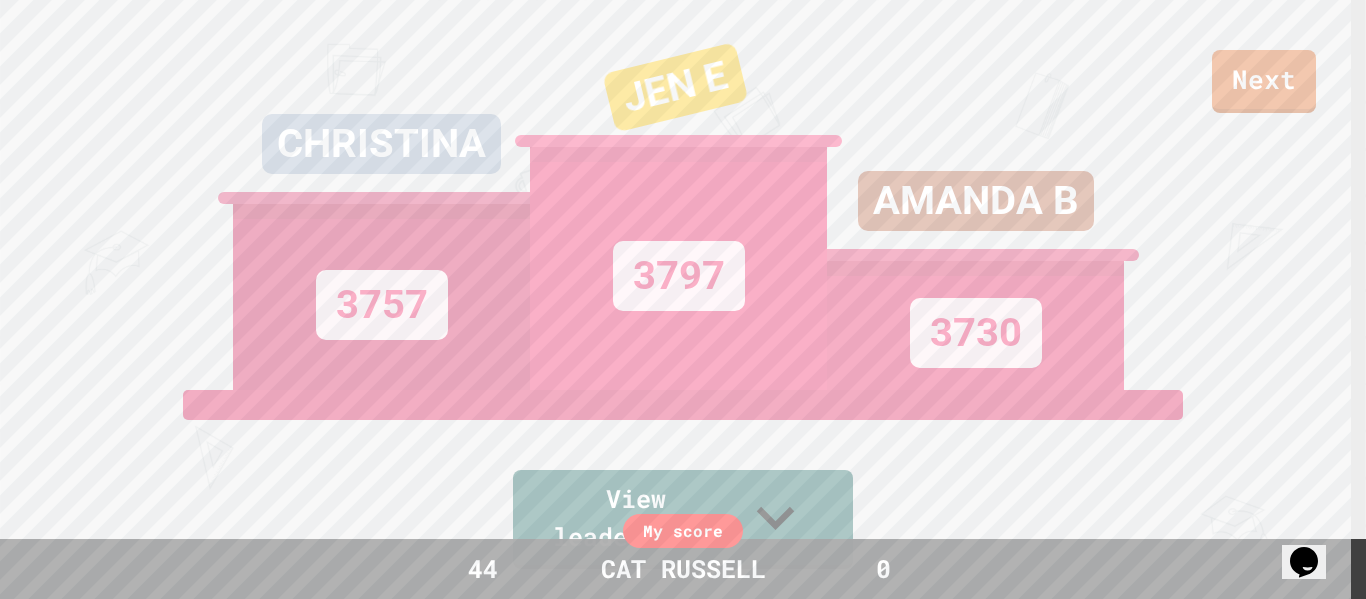 click on "Next CHRISTINA 3757 JEN E 3797 AMANDA B 3730 View leaderboard" at bounding box center [683, 299] 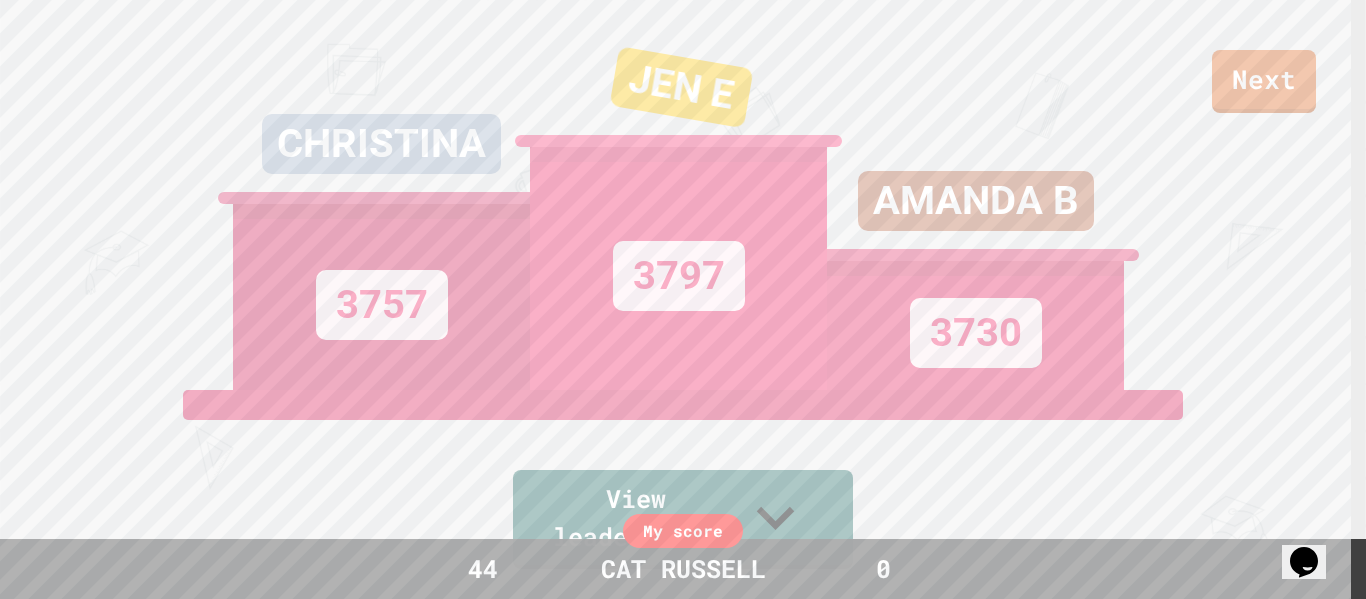 click on "Next CHRISTINA 3757 JEN E 3797 AMANDA B 3730 View leaderboard" at bounding box center (683, 299) 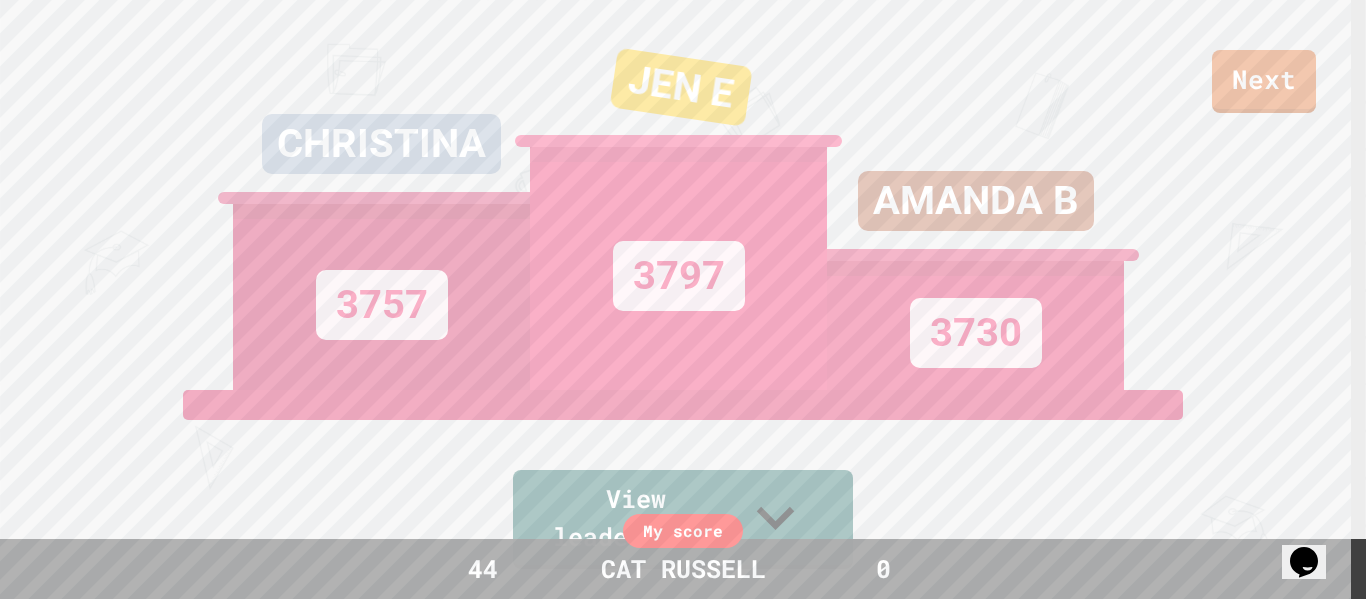 click on "Next CHRISTINA 3757 JEN E 3797 AMANDA B 3730 View leaderboard" at bounding box center [683, 299] 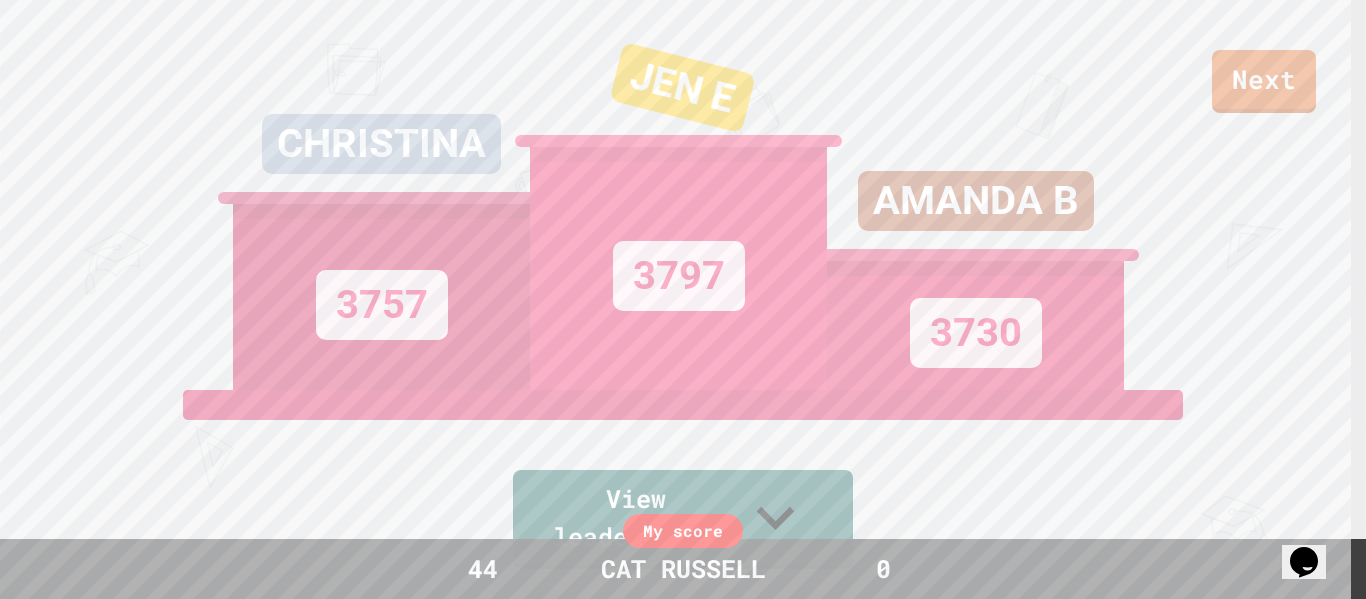 click on "Next CHRISTINA 3757 JEN E 3797 AMANDA B 3730 View leaderboard" at bounding box center (683, 299) 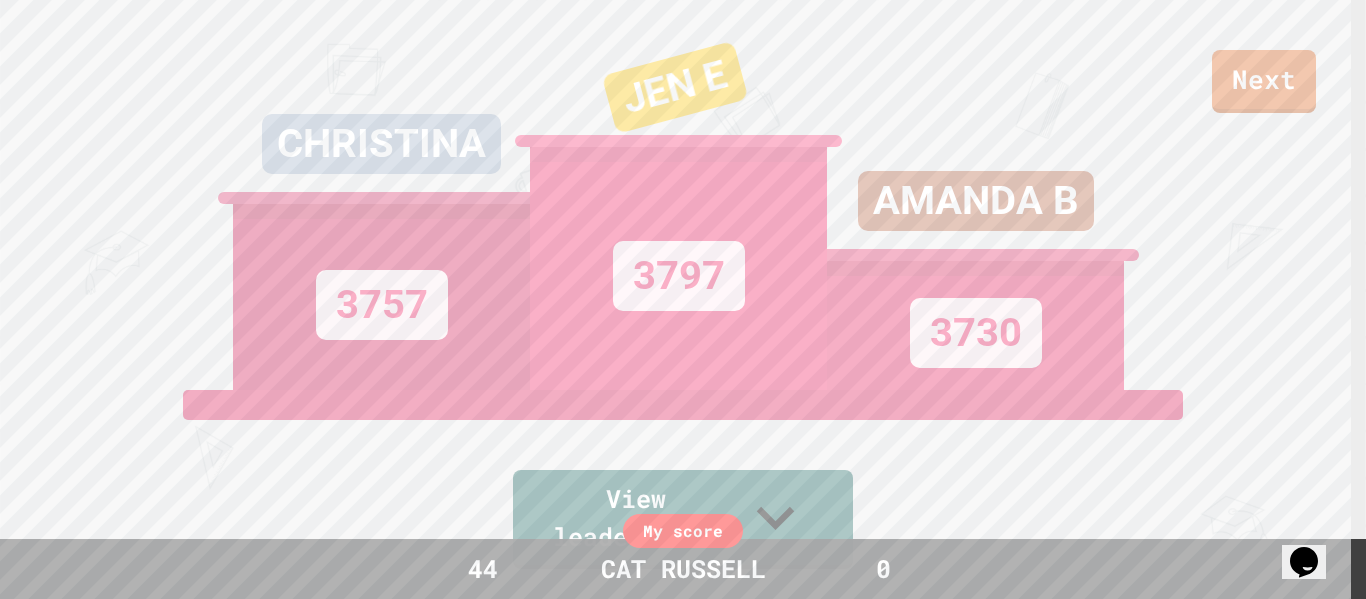 click on "Next" at bounding box center [683, 56] 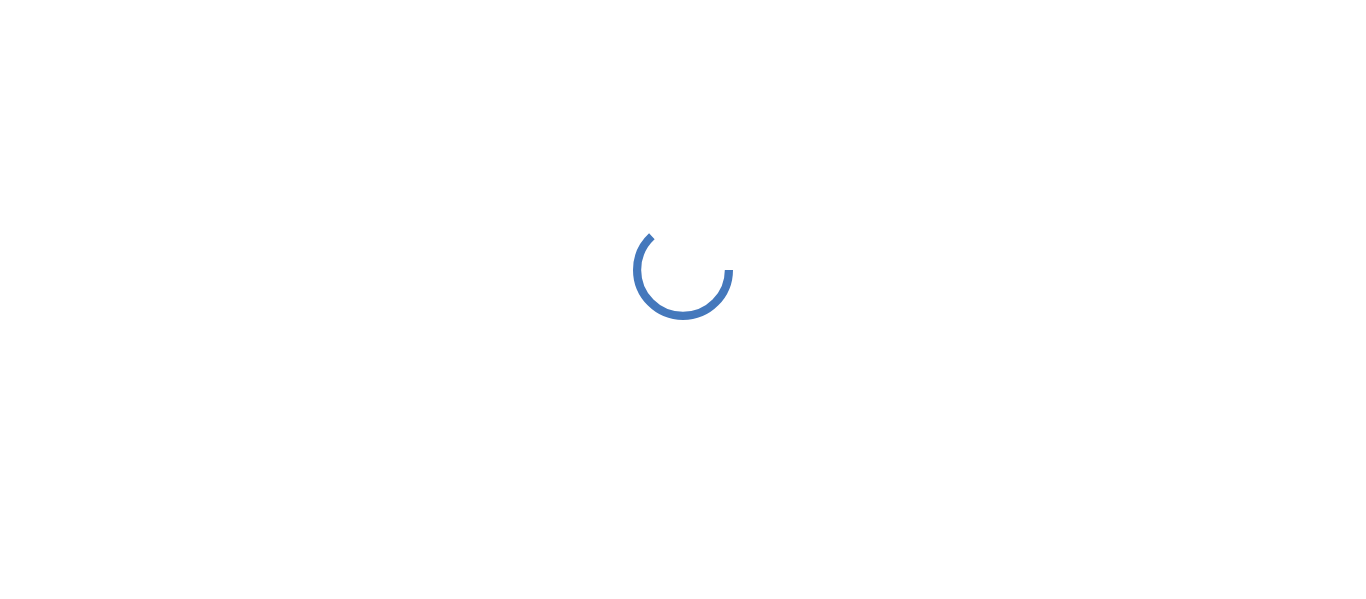 scroll, scrollTop: 0, scrollLeft: 0, axis: both 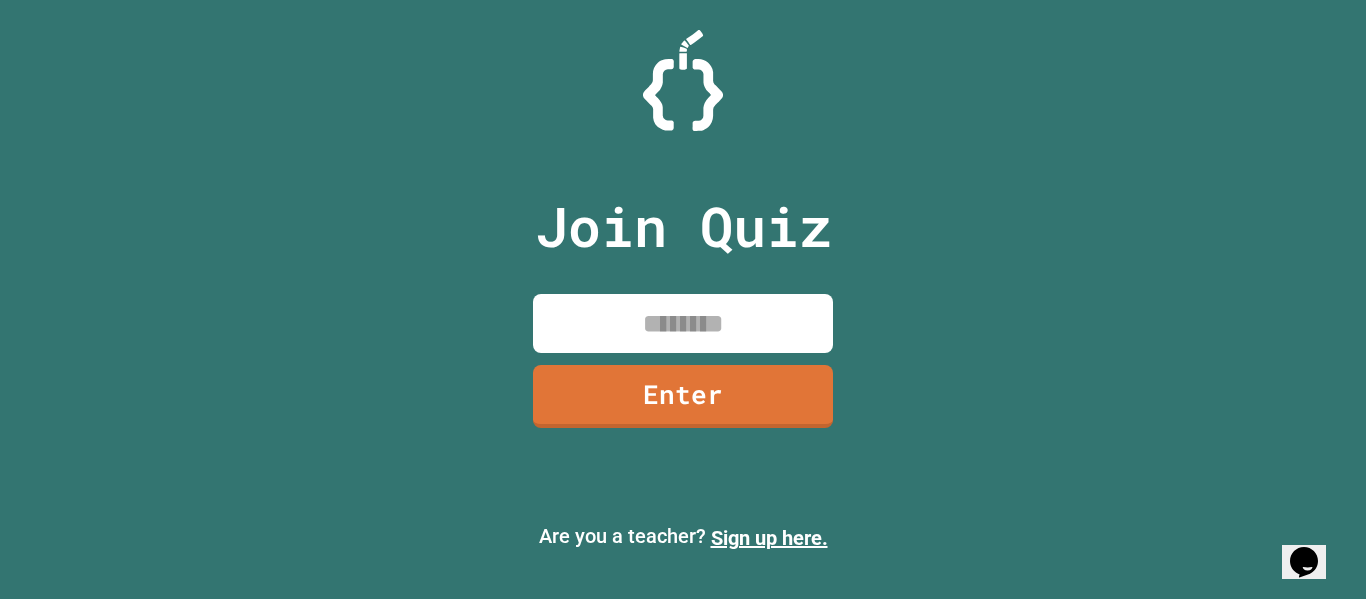 click at bounding box center (683, 80) 